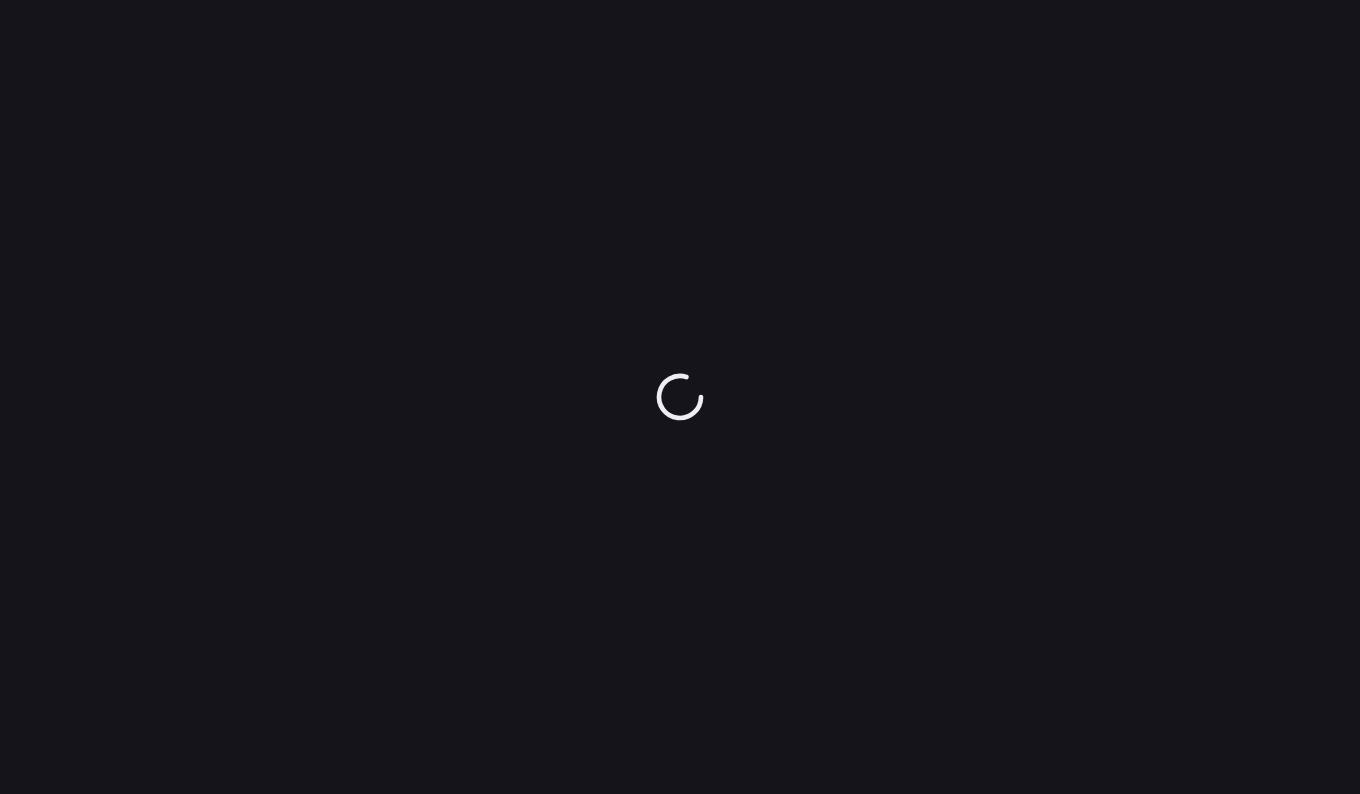 scroll, scrollTop: 0, scrollLeft: 0, axis: both 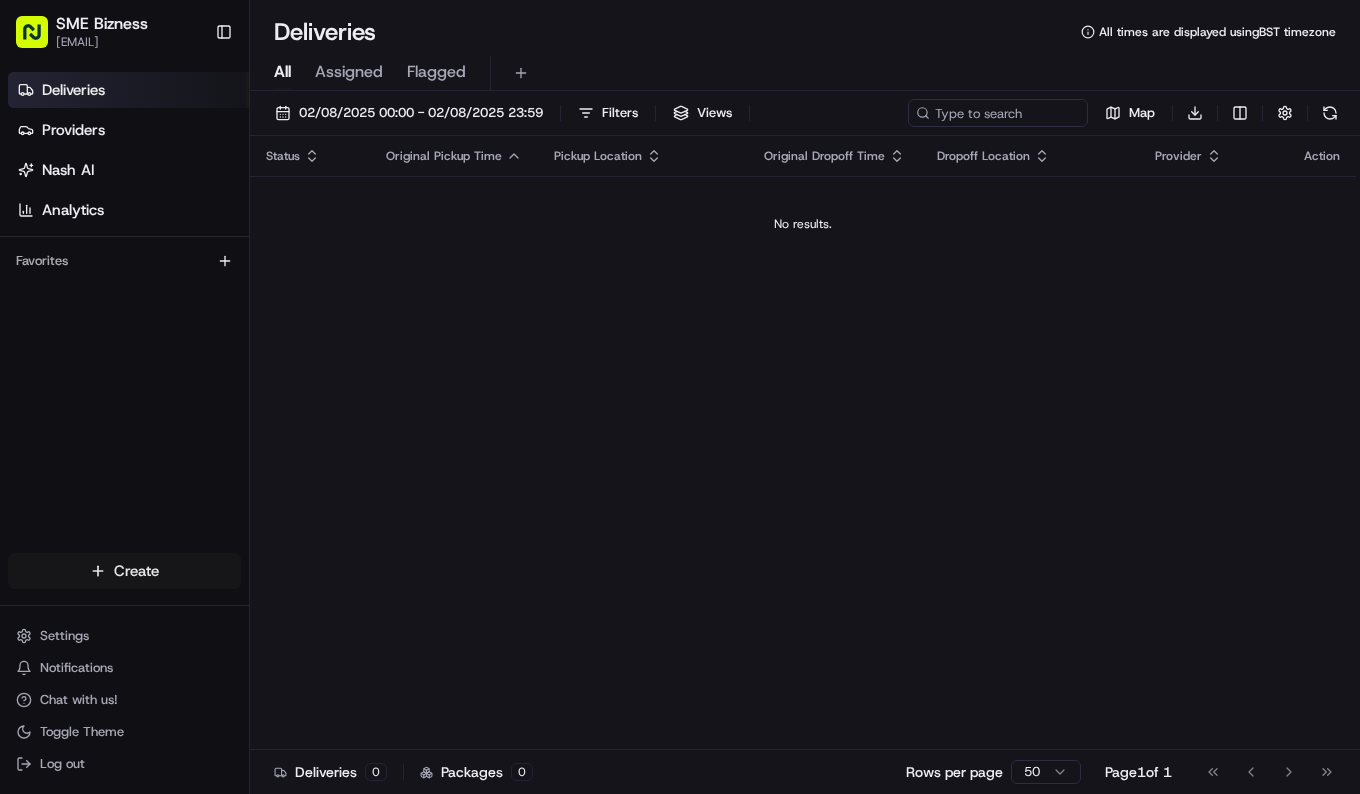 click on "Deliveries All times are displayed using  BST   timezone All Assigned Flagged [DATE] [TIME] - [DATE] [TIME] Filters Views Map Download Status Original Pickup Time Pickup Location Original Dropoff Time Dropoff Location Provider Action No results. Deliveries [NUMBER] Packages [NUMBER] Rows per page [NUMBER] Page  [NUMBER]  of   [NUMBER] Go to first page Go to previous page Go to next page Go to last page" at bounding box center [680, 397] 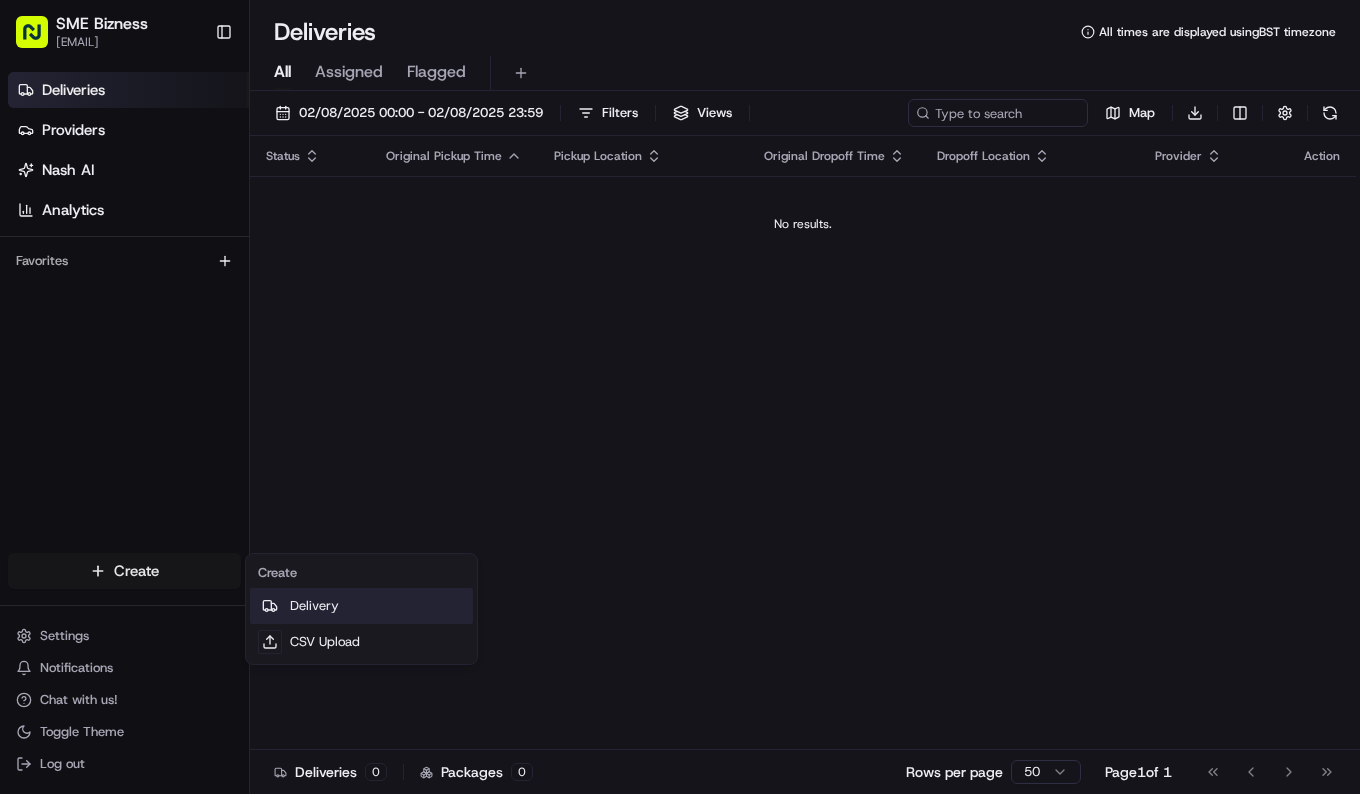click on "Delivery" at bounding box center [361, 606] 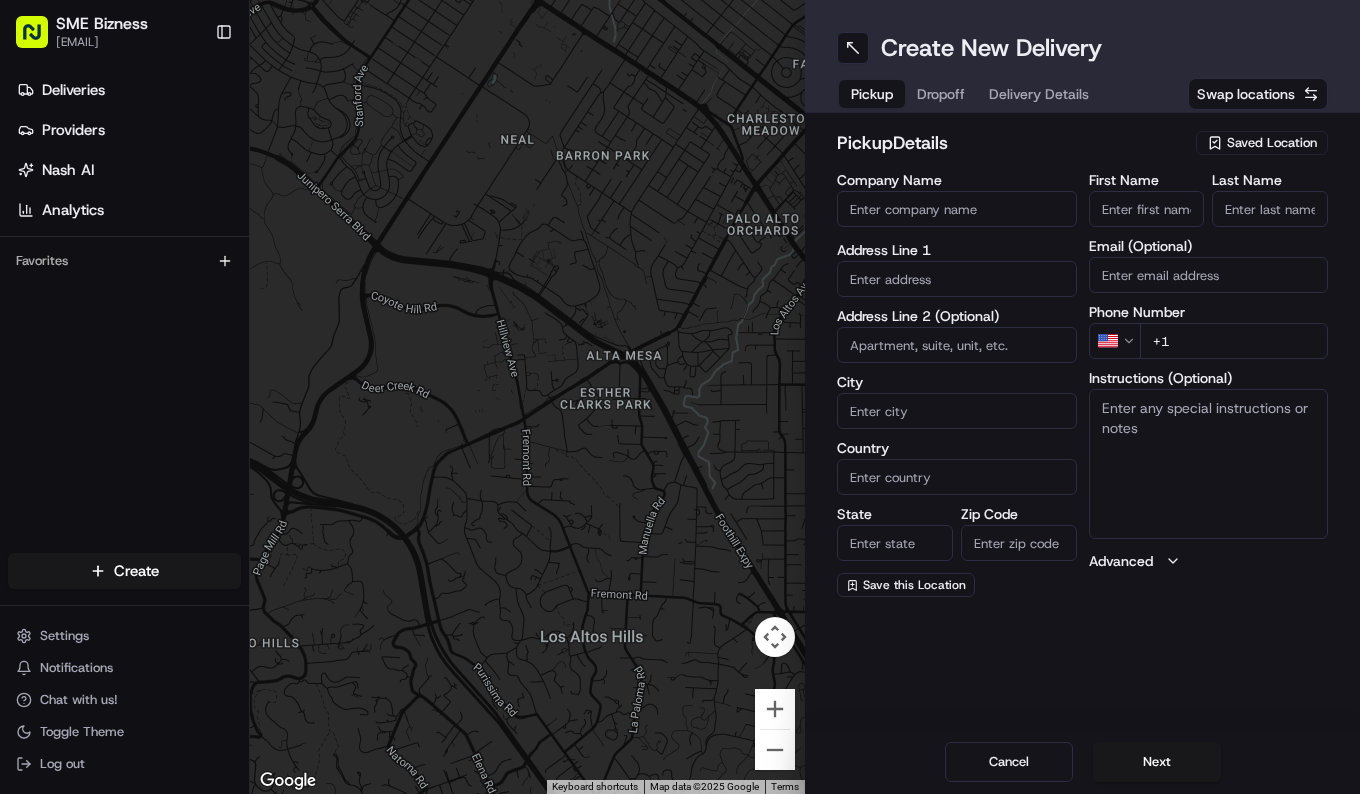 click at bounding box center (957, 279) 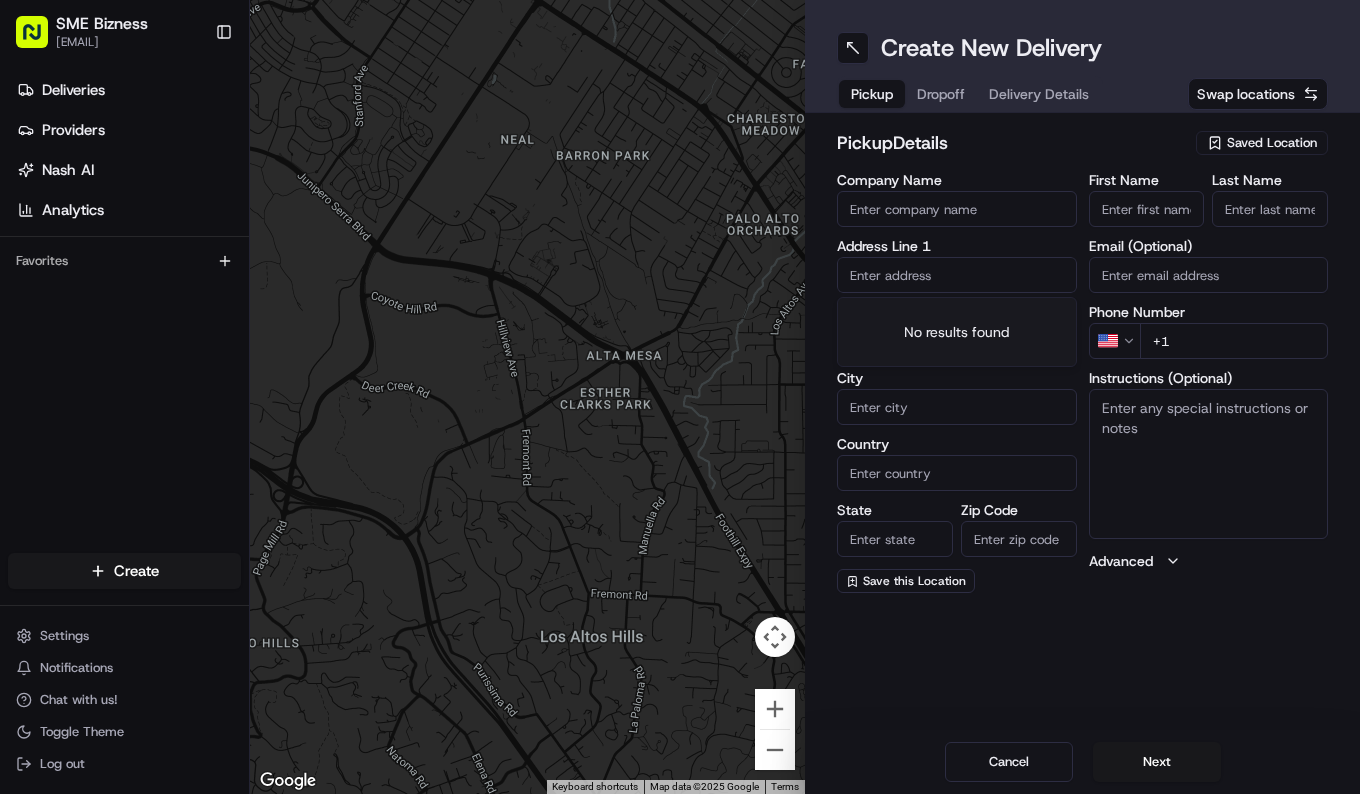 paste on "[NUMBER] [STREET], [CITY] [POSTAL_CODE]" 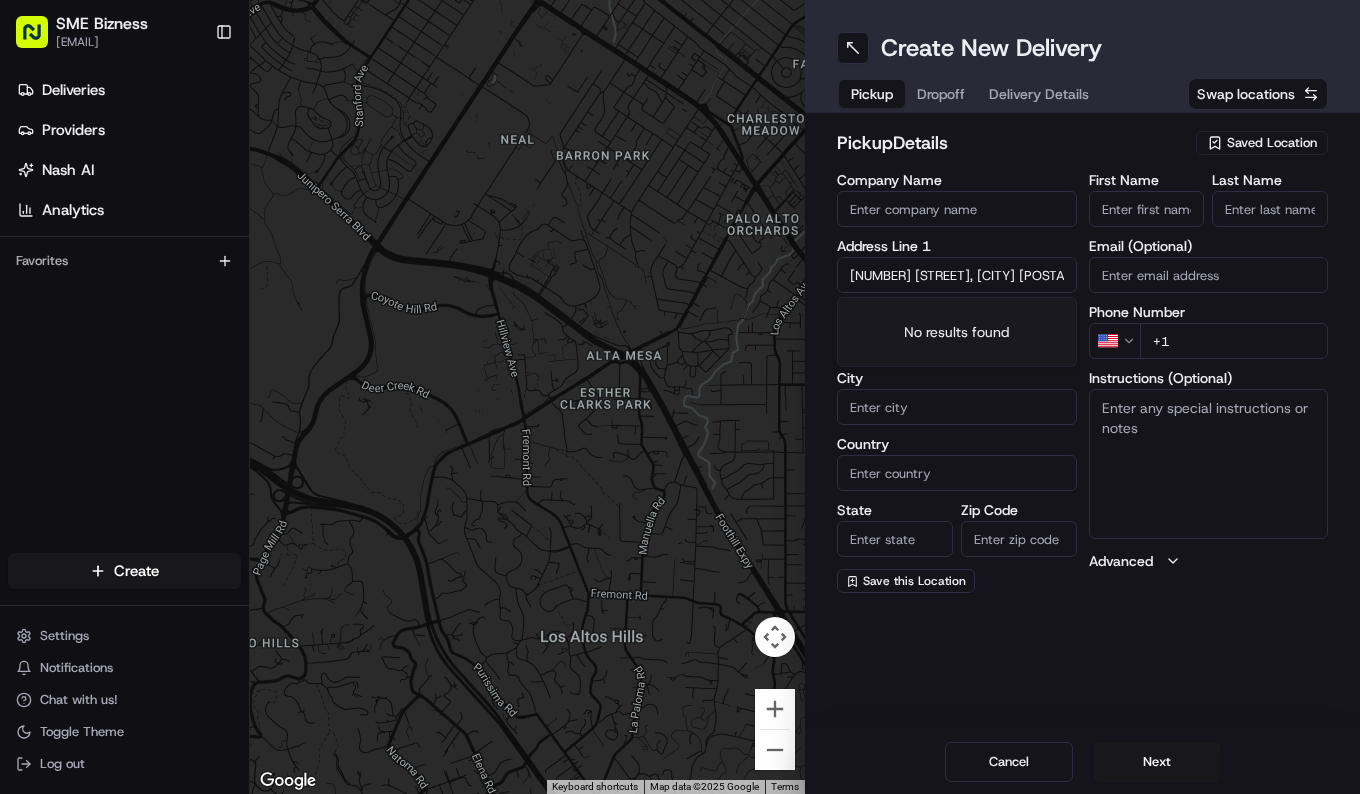 scroll, scrollTop: 0, scrollLeft: 58, axis: horizontal 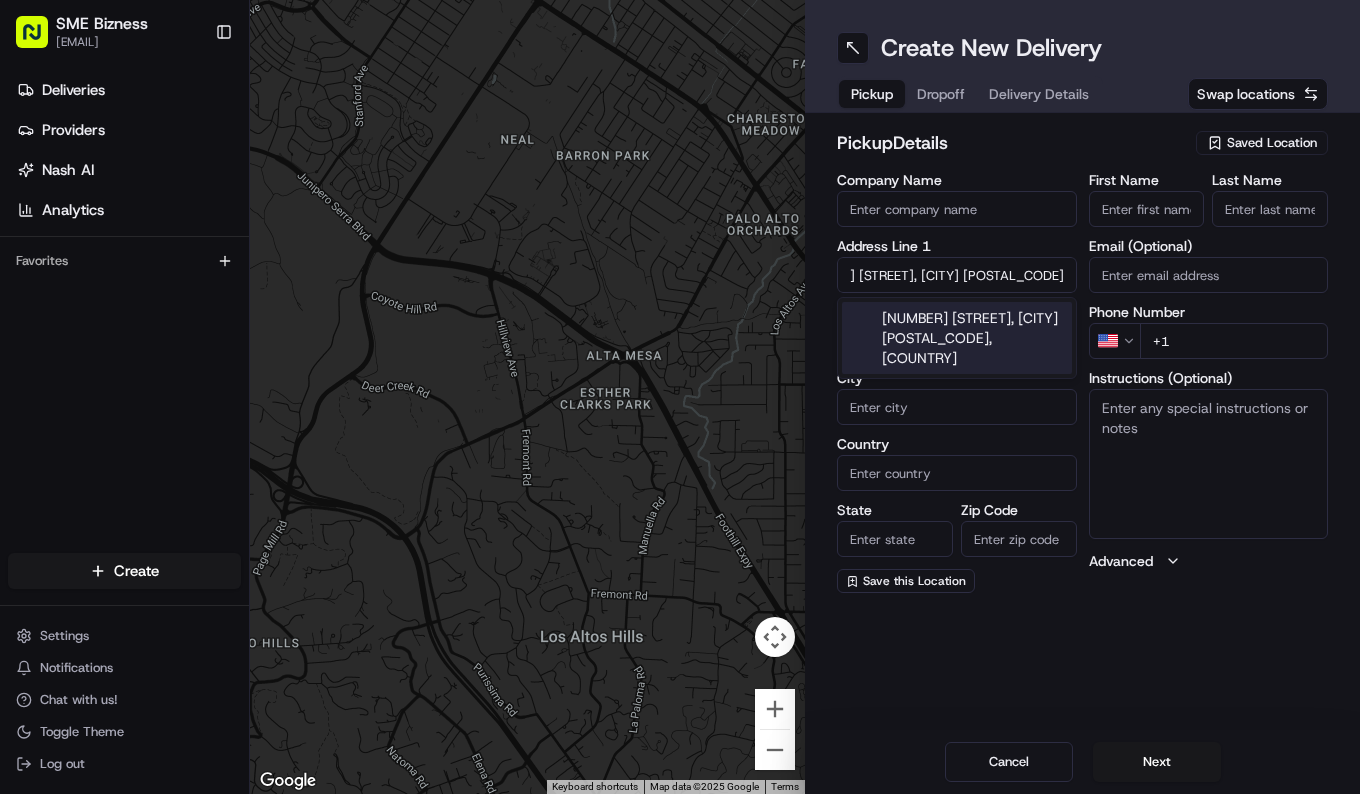 click on "[NUMBER] [STREET], [CITY] [POSTAL_CODE], [COUNTRY]" at bounding box center (957, 338) 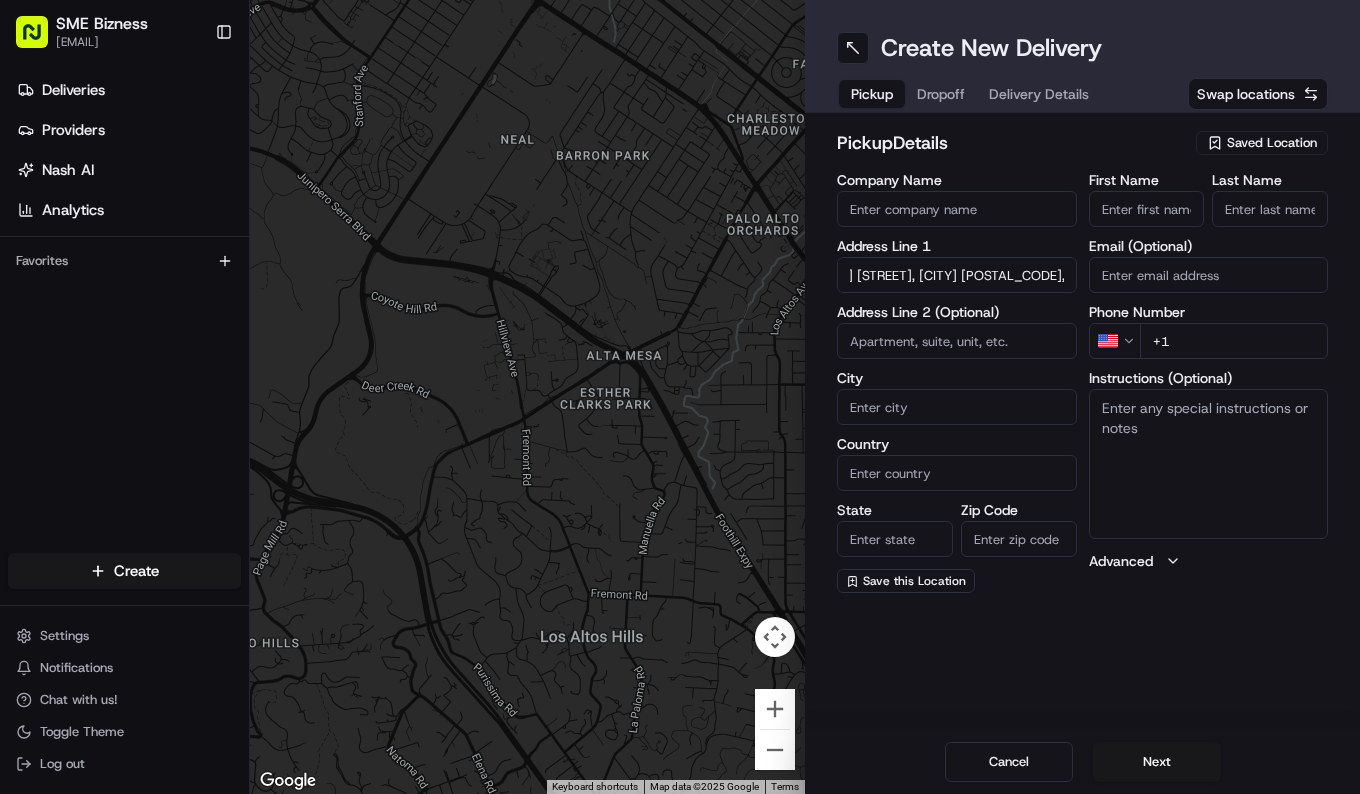 type on "[NUMBER] [STREET], [CITY] [POSTAL_CODE], [COUNTRY]" 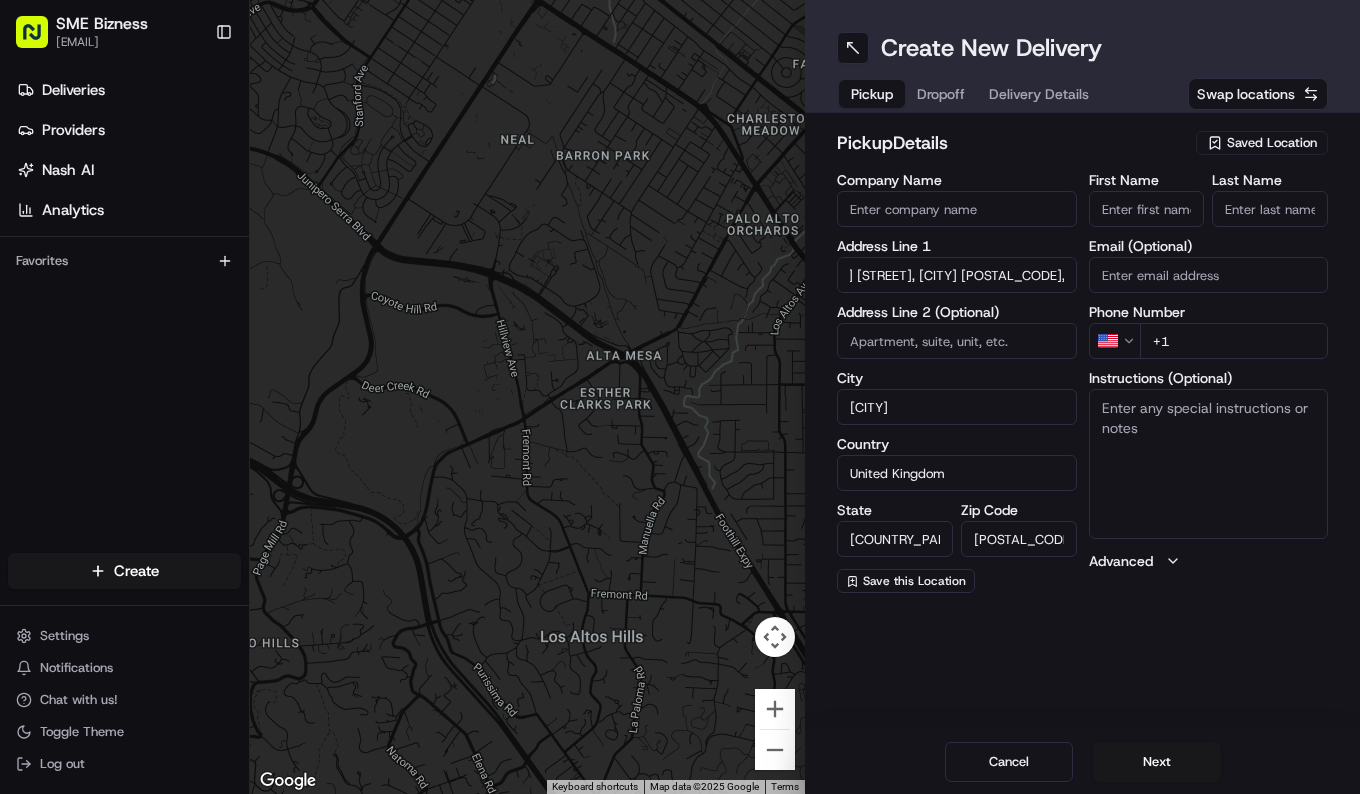 type on "[NUMBER] [STREET]" 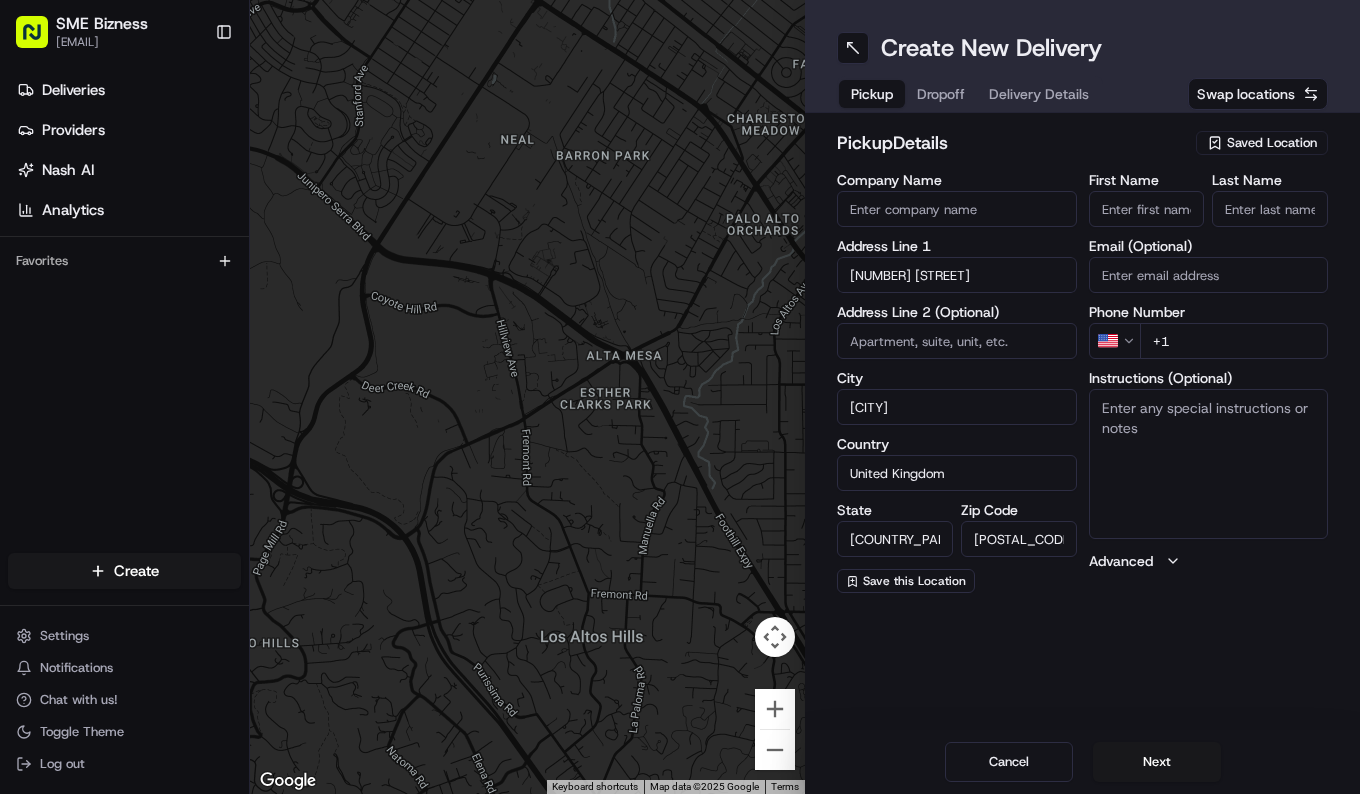 scroll, scrollTop: 0, scrollLeft: 0, axis: both 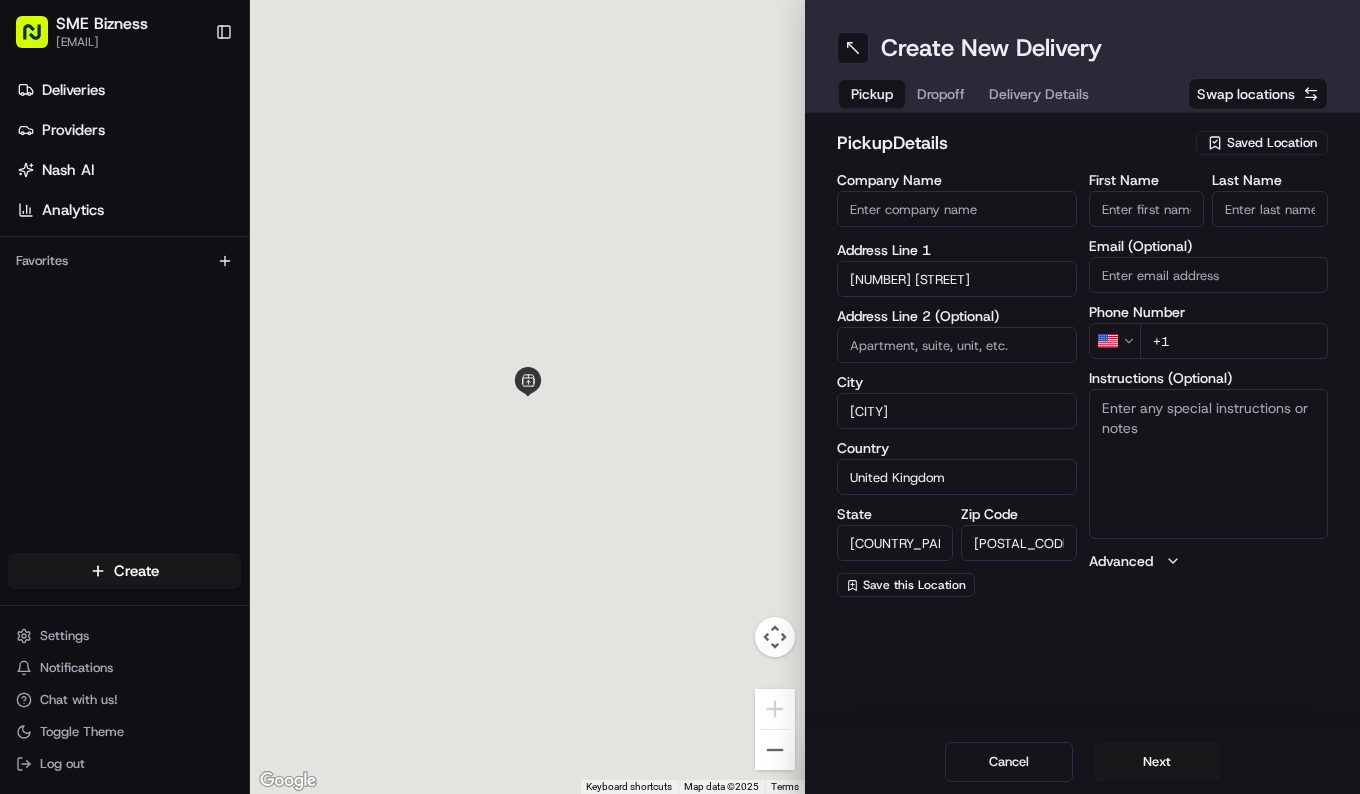 click on "Company Name" at bounding box center [957, 209] 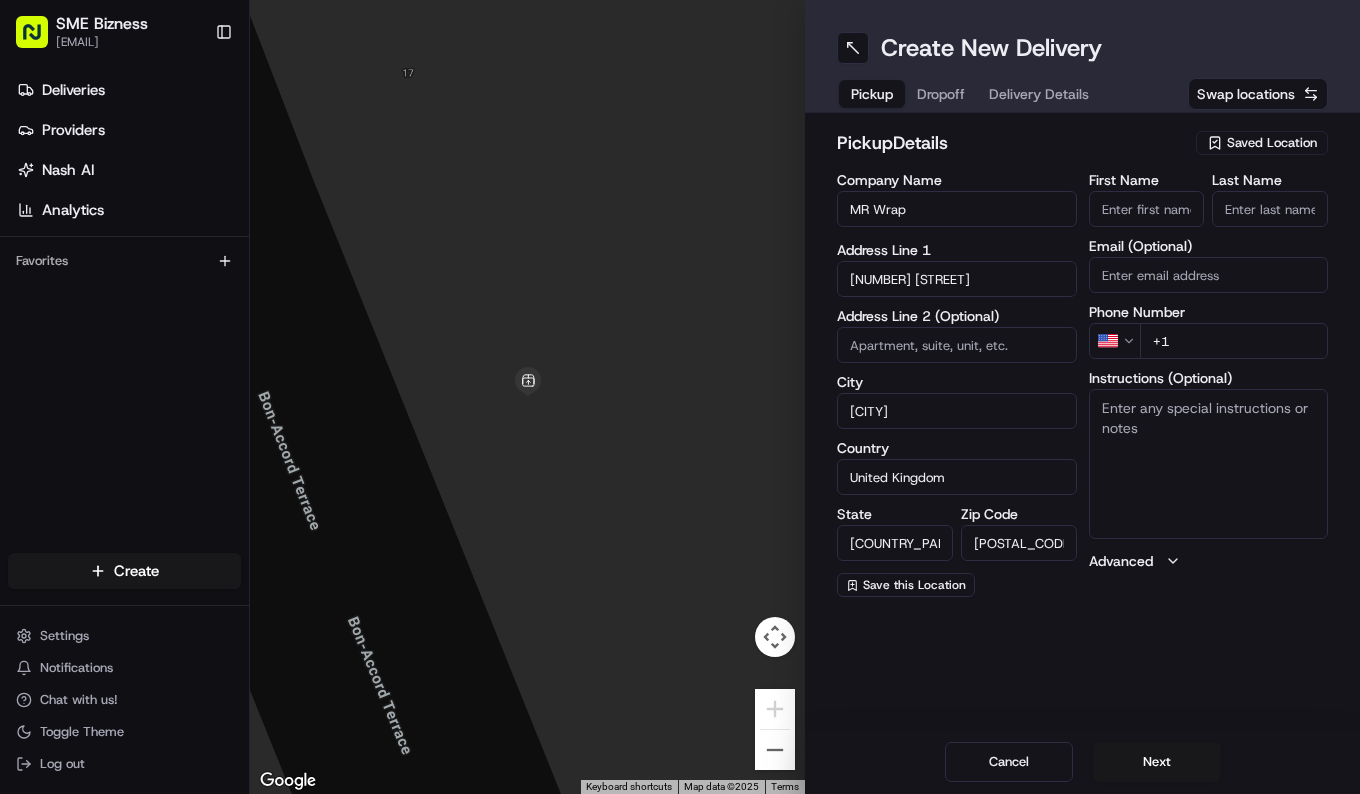 type on "MR Wrap" 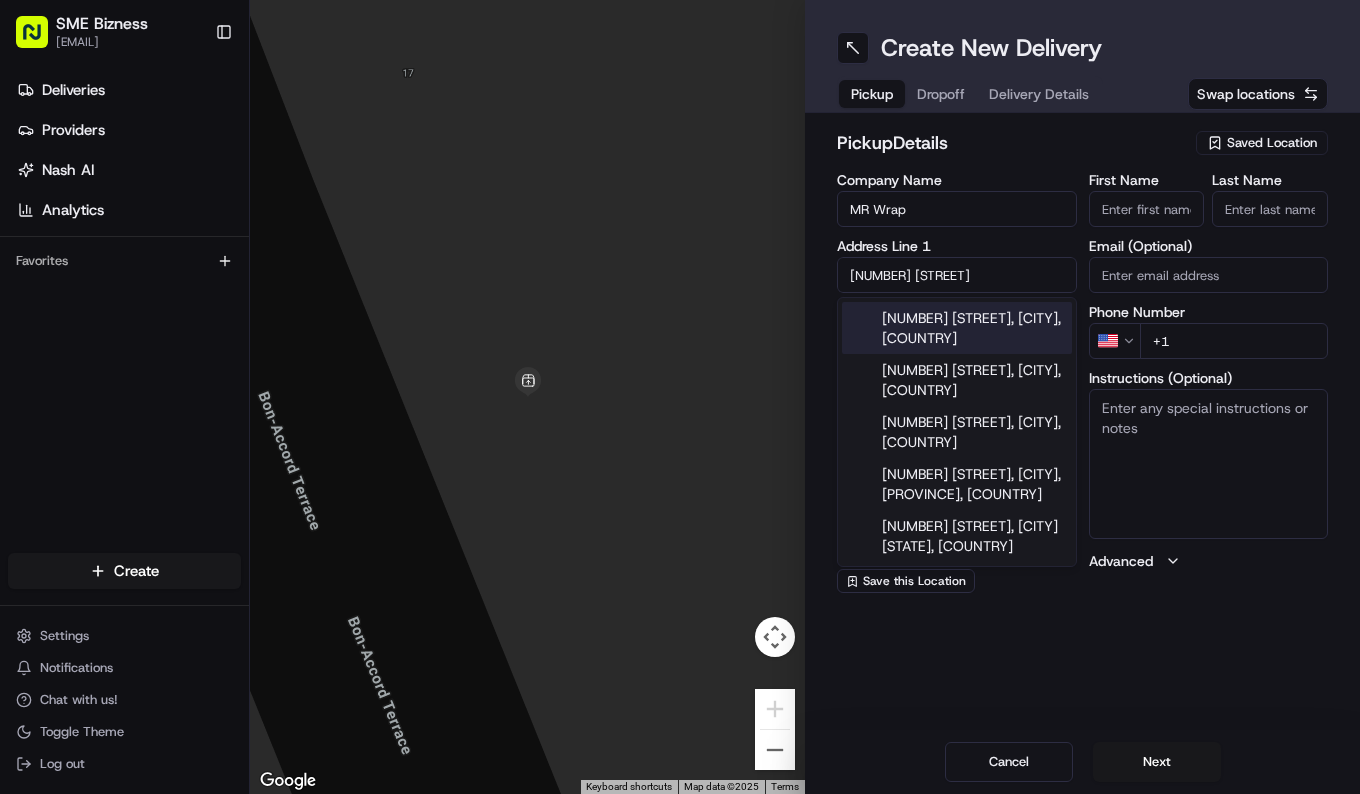 click on "First Name" at bounding box center [1147, 209] 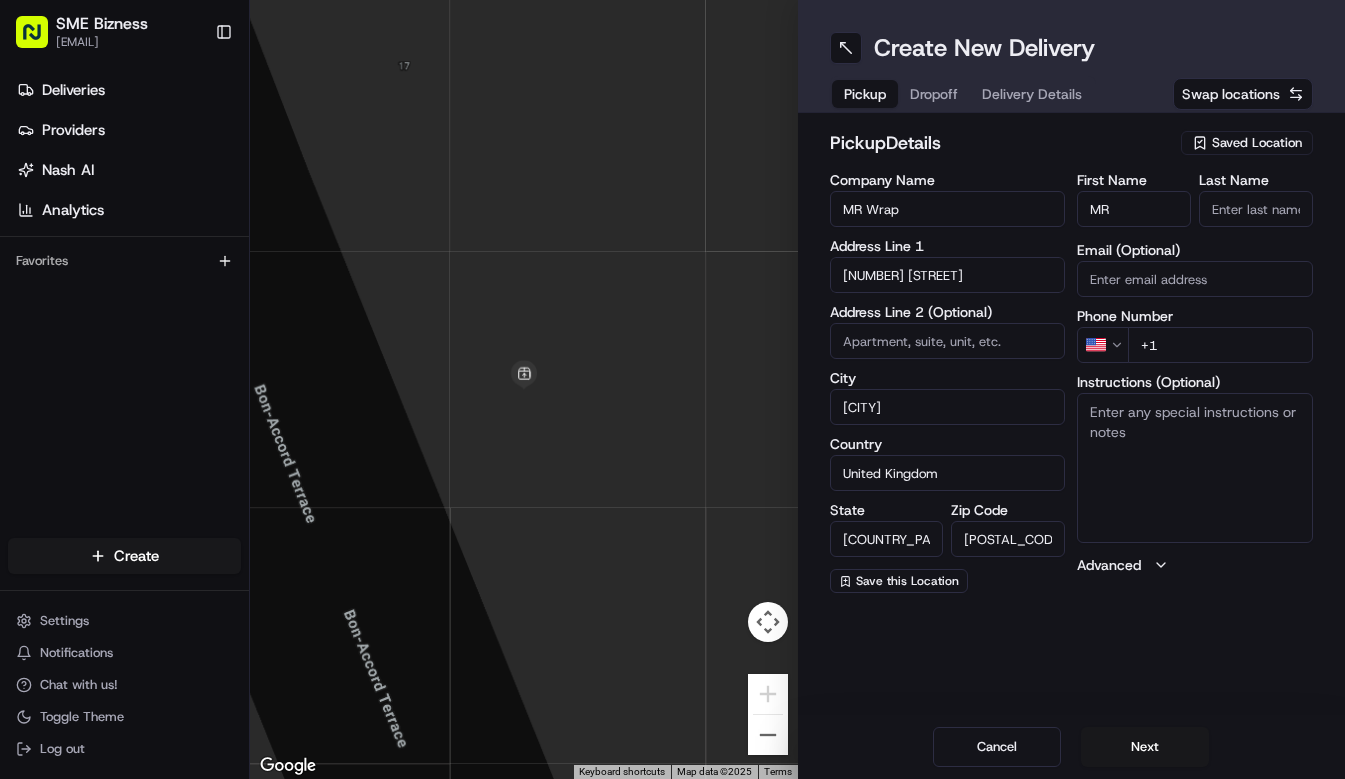 type on "MR" 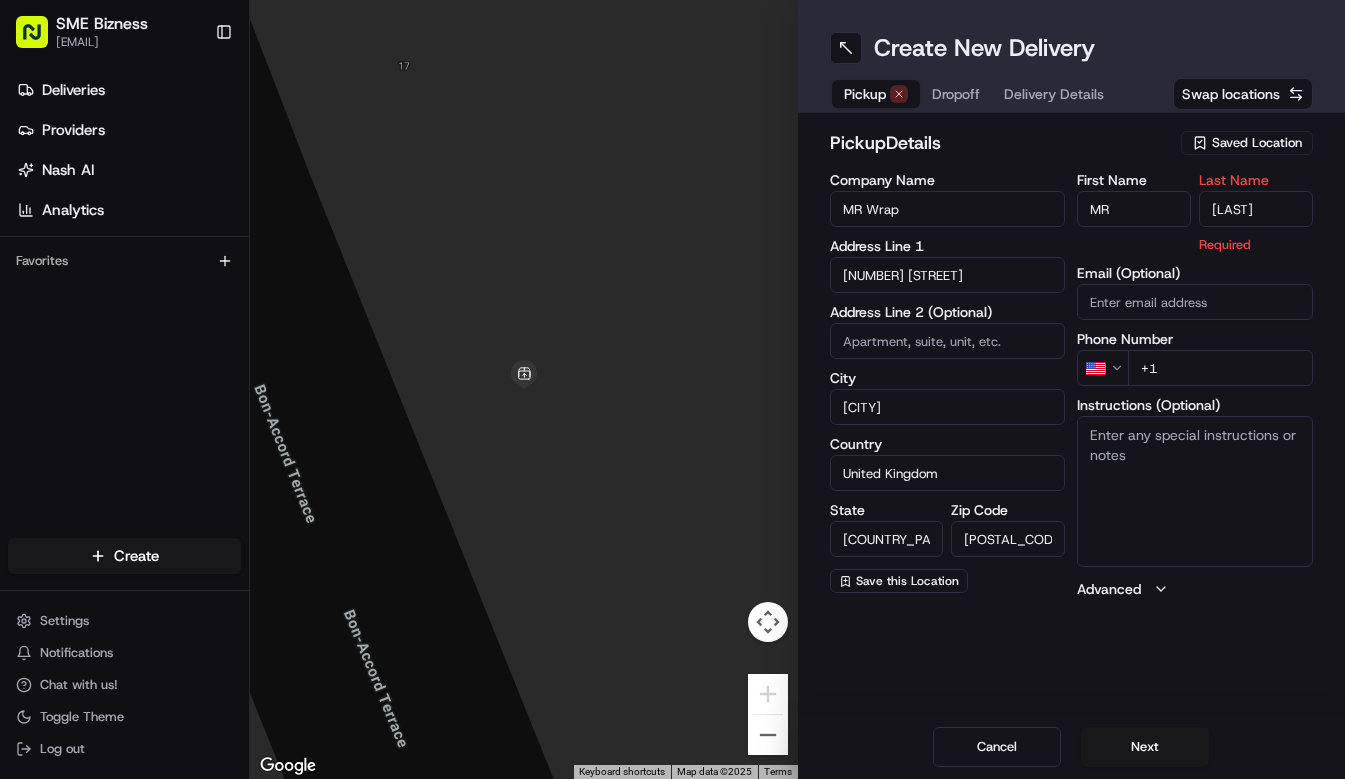 type on "[LAST]" 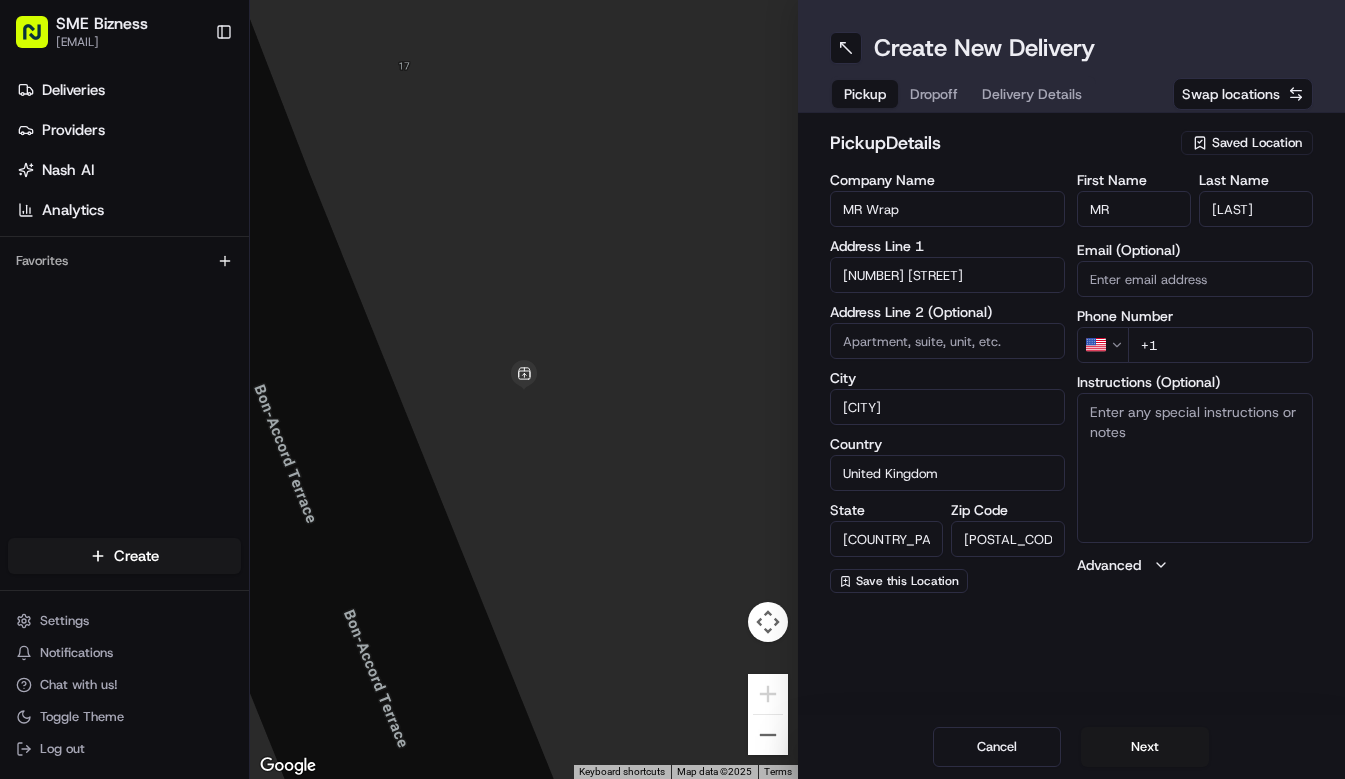 click on "Location [FIRST] [LAST] [NUMBER] [STREET] [CITY] [STATE]" at bounding box center [672, 389] 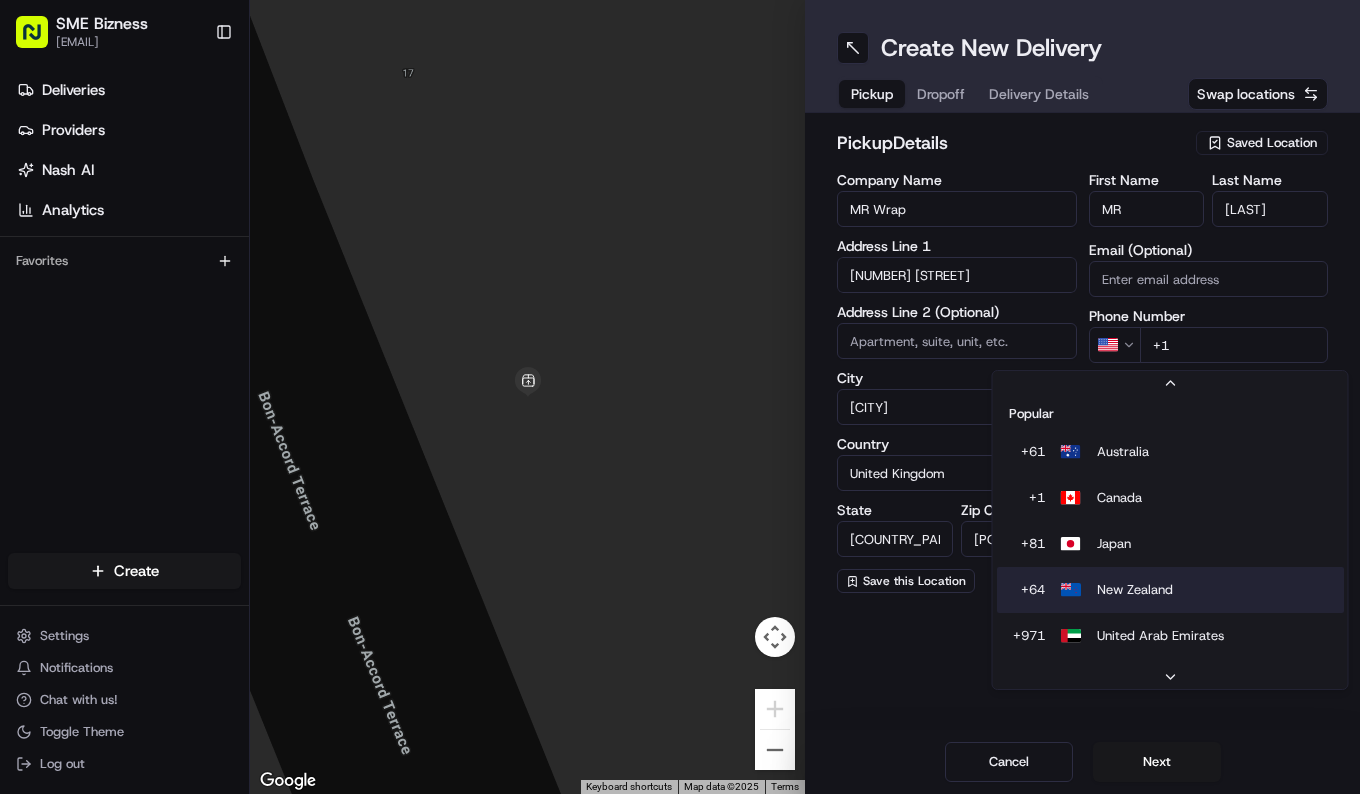 scroll, scrollTop: 62, scrollLeft: 0, axis: vertical 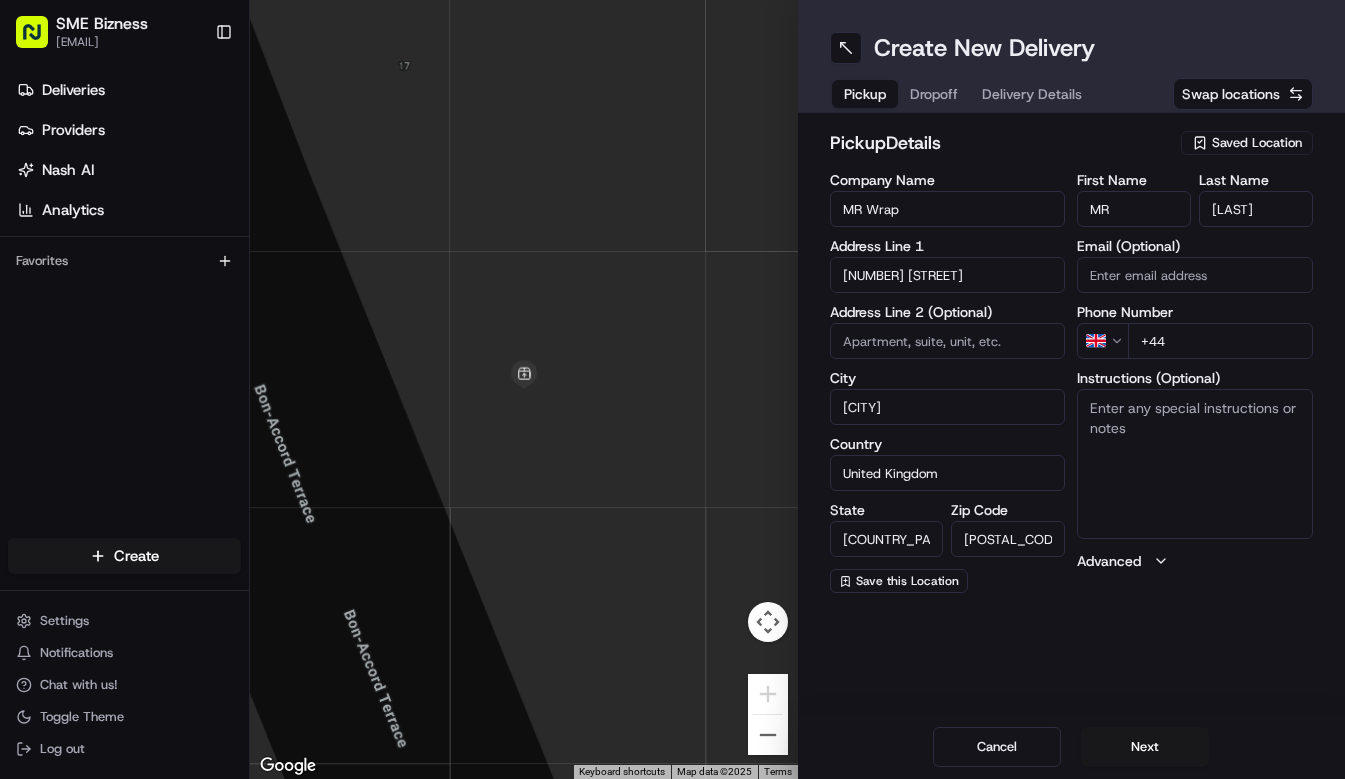 click on "+44" at bounding box center [1220, 341] 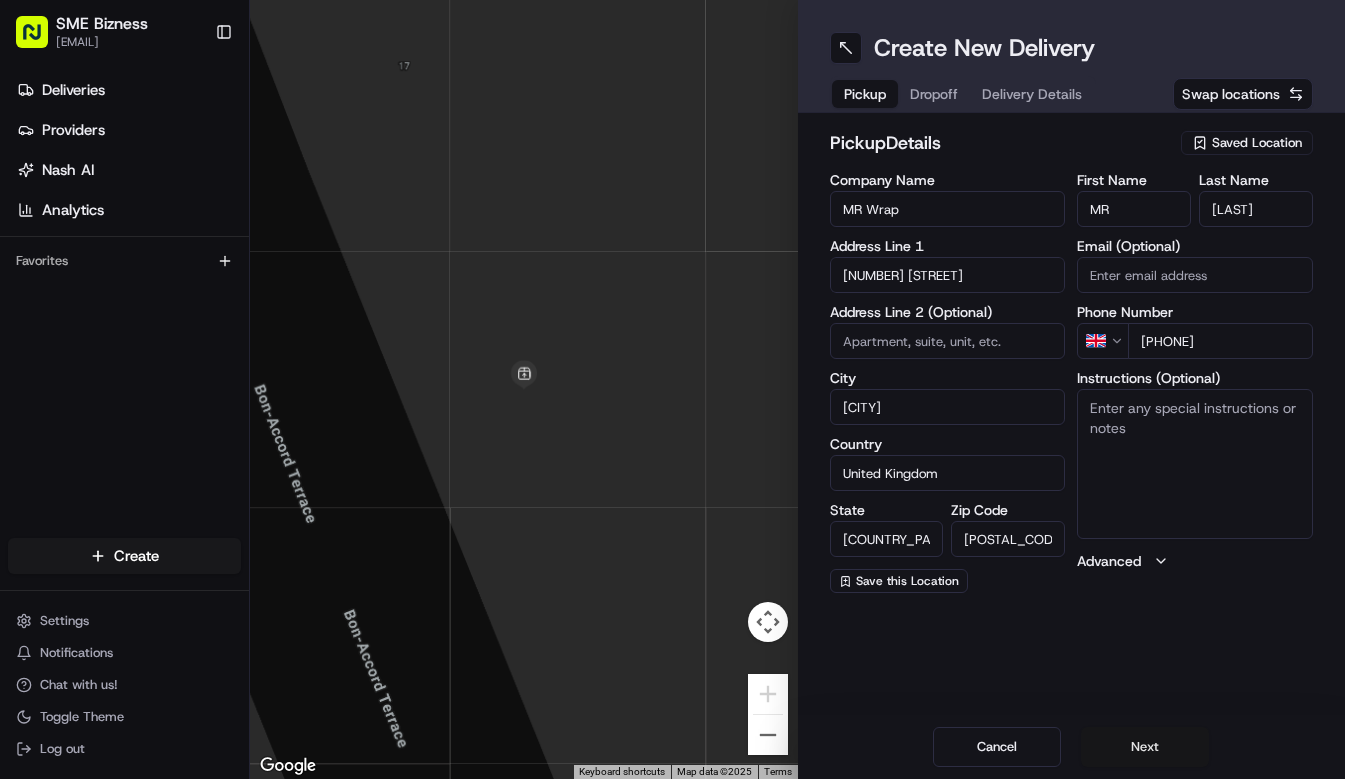 type on "[PHONE]" 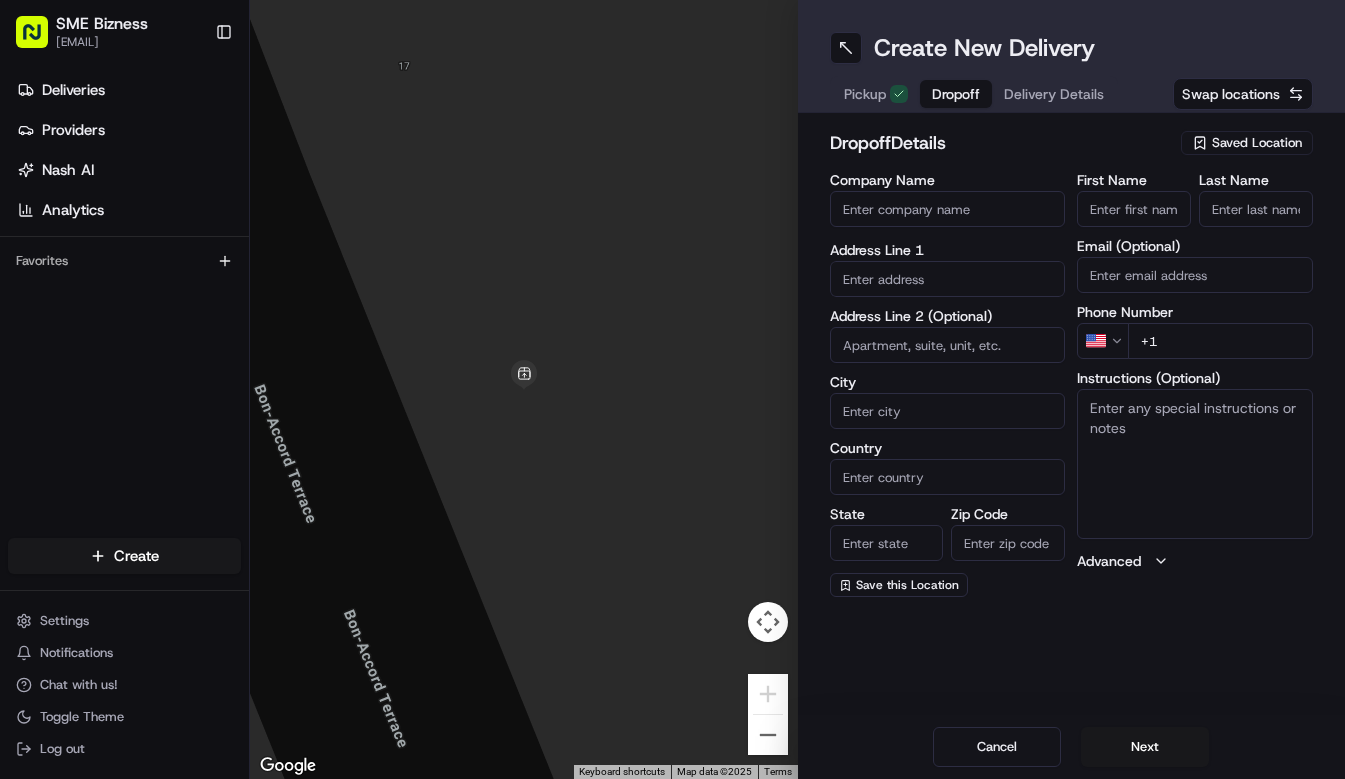 type 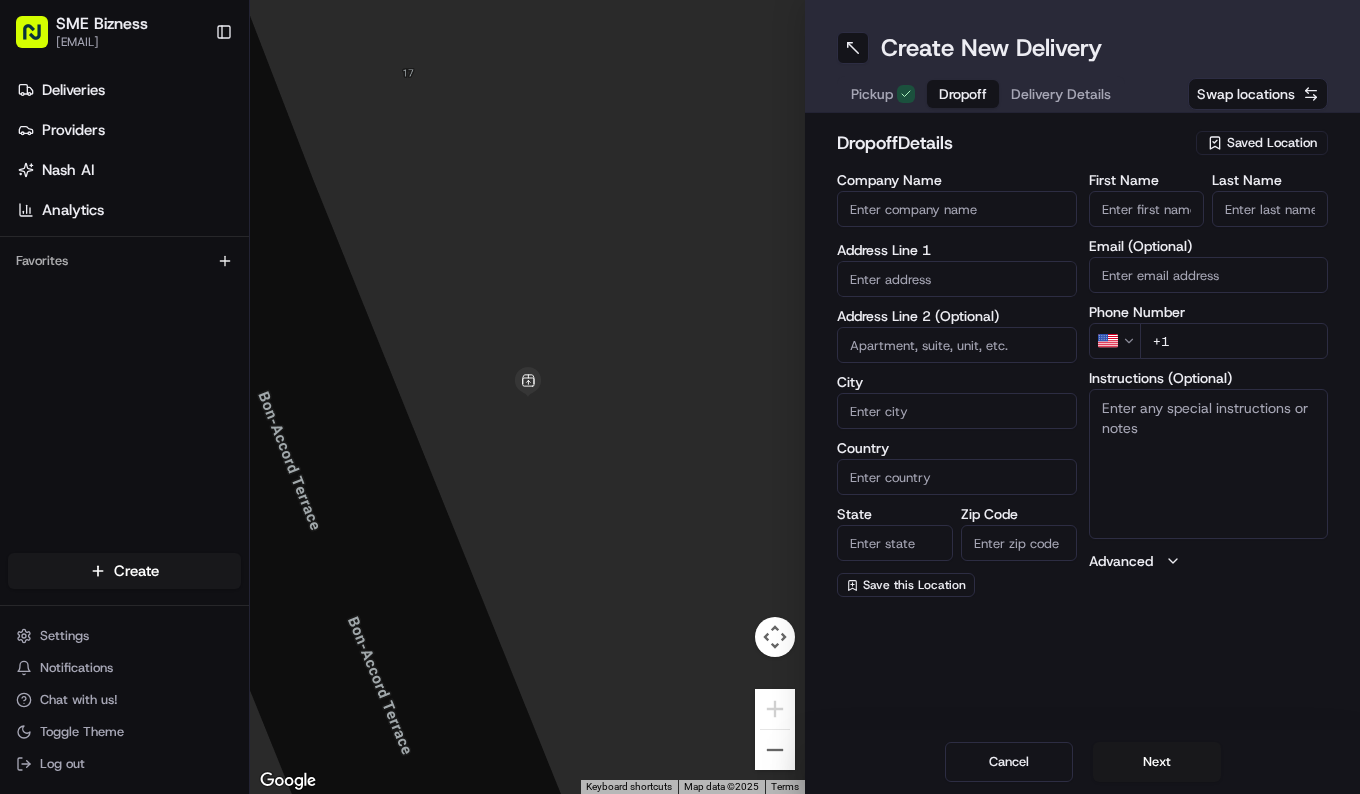 click on "Company Name" at bounding box center [957, 209] 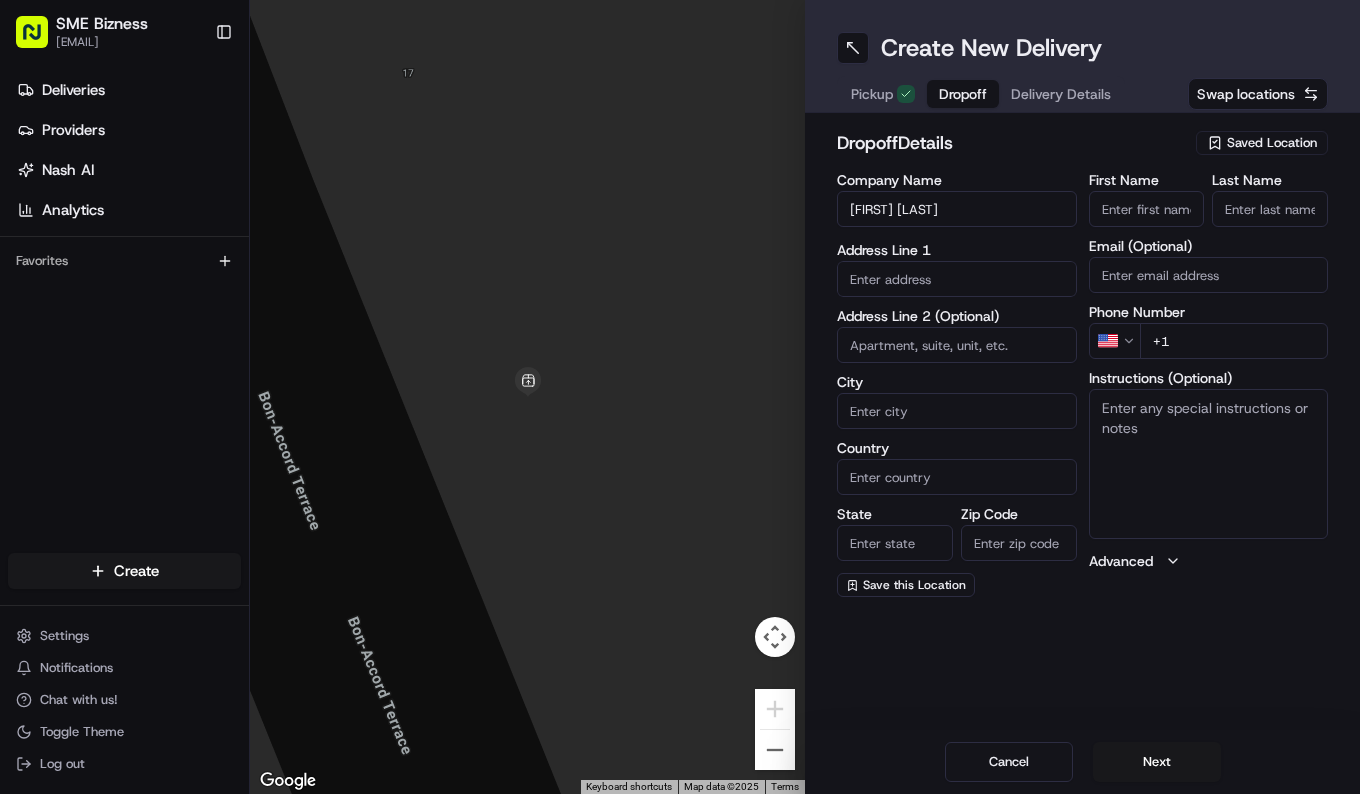 type on "[FIRST] [LAST]" 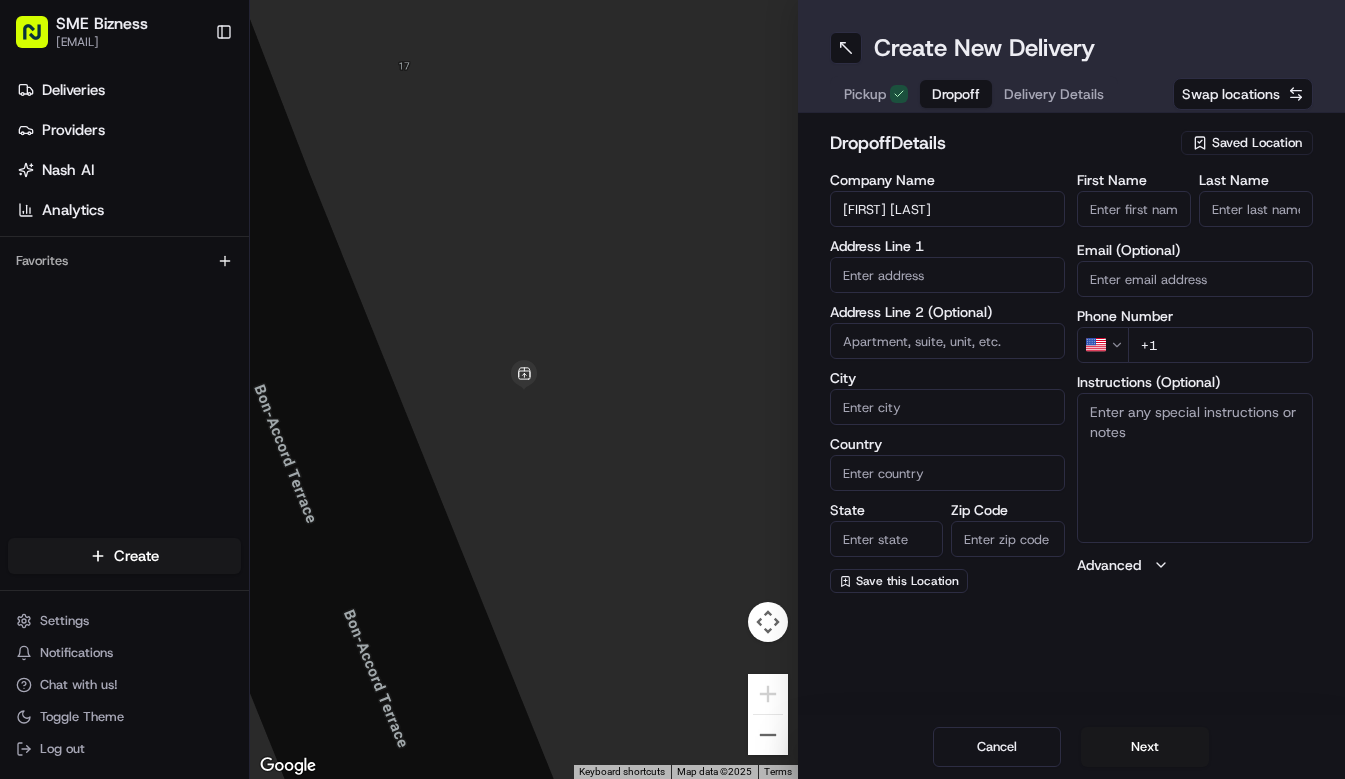 paste on "[FIRST]" 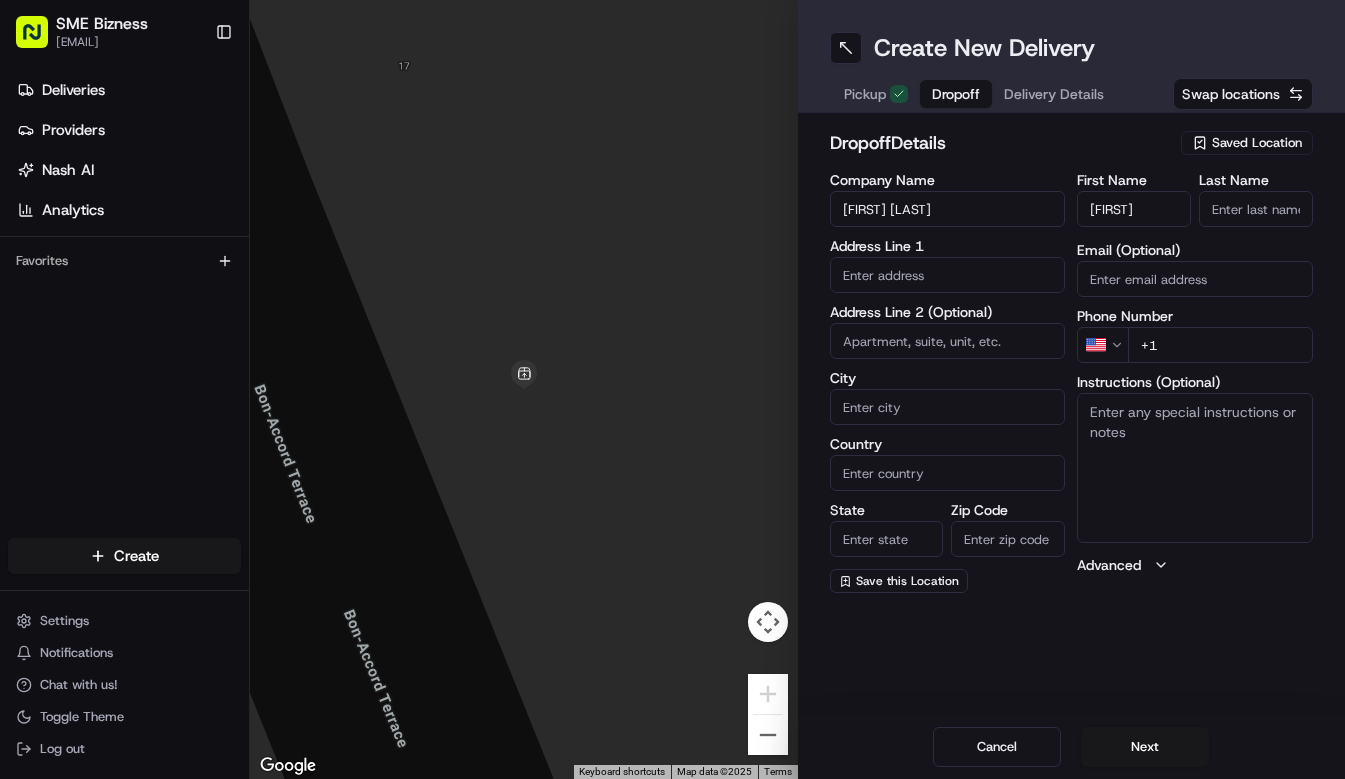 type on "[FIRST]" 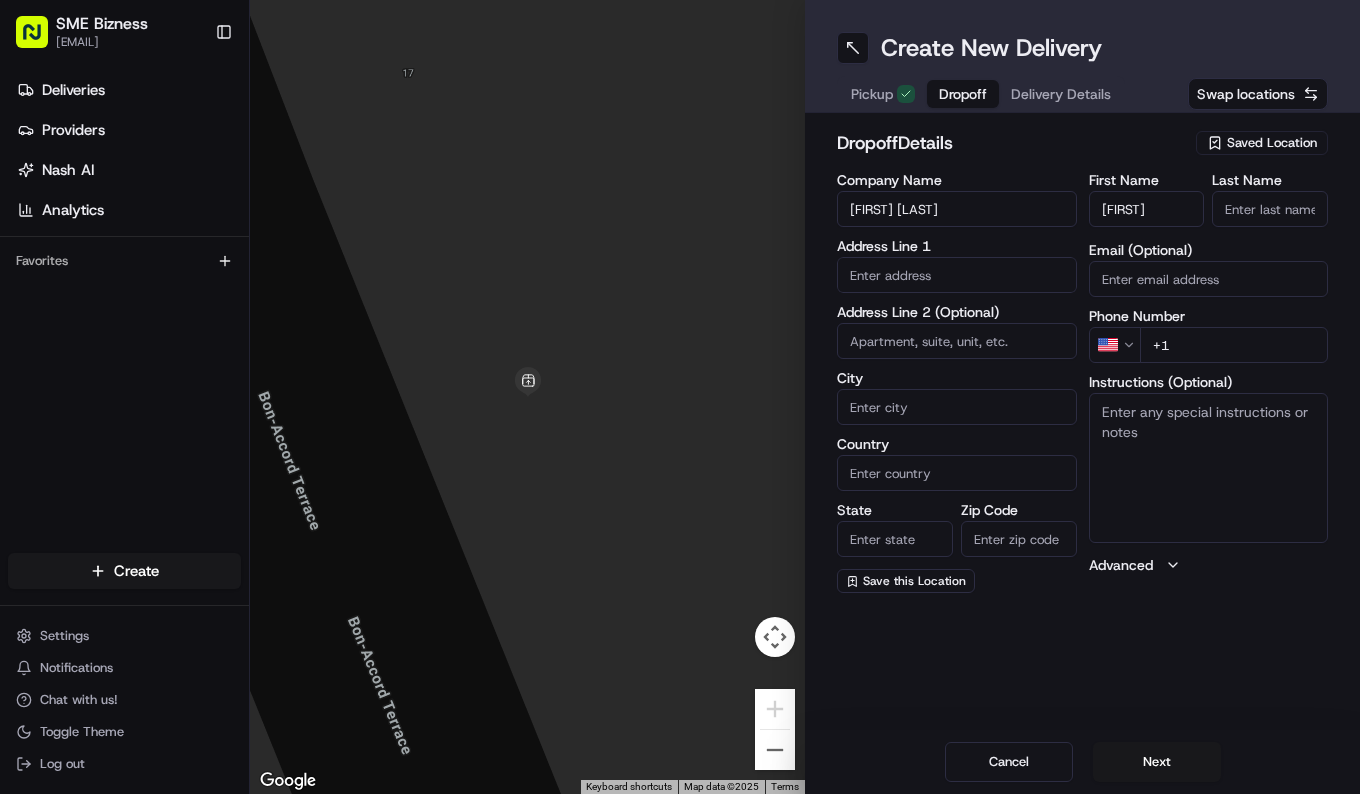 click on "[FIRST] [LAST]" at bounding box center [957, 209] 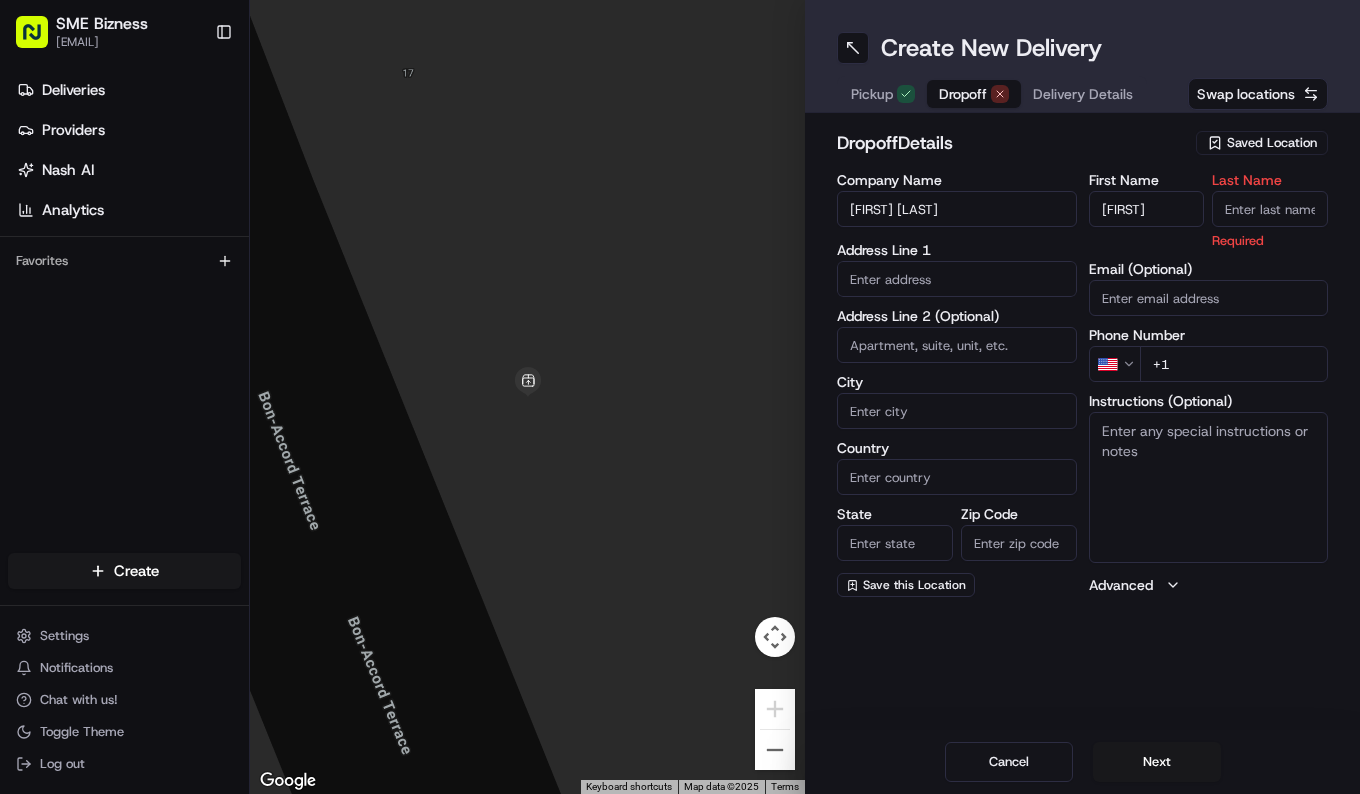 click on "Last Name" at bounding box center (1270, 209) 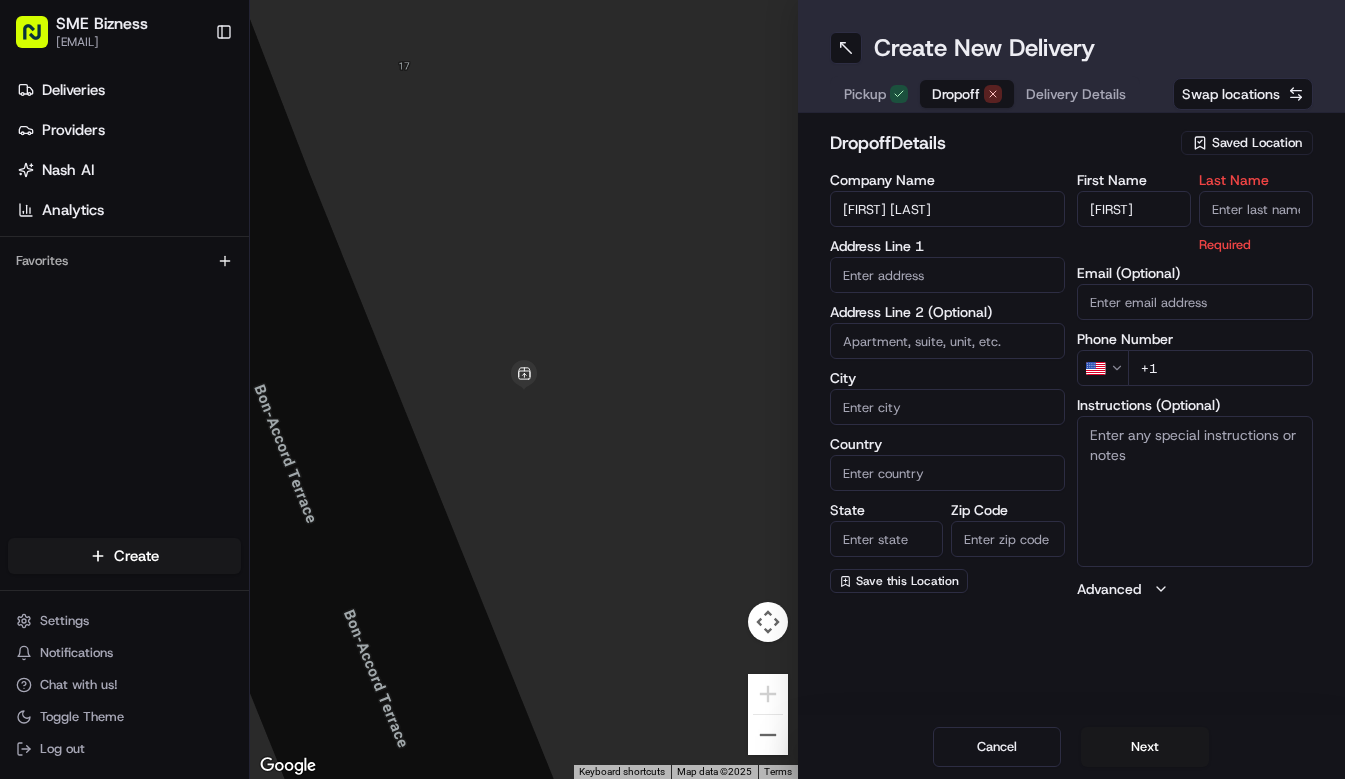 paste on "[LAST]" 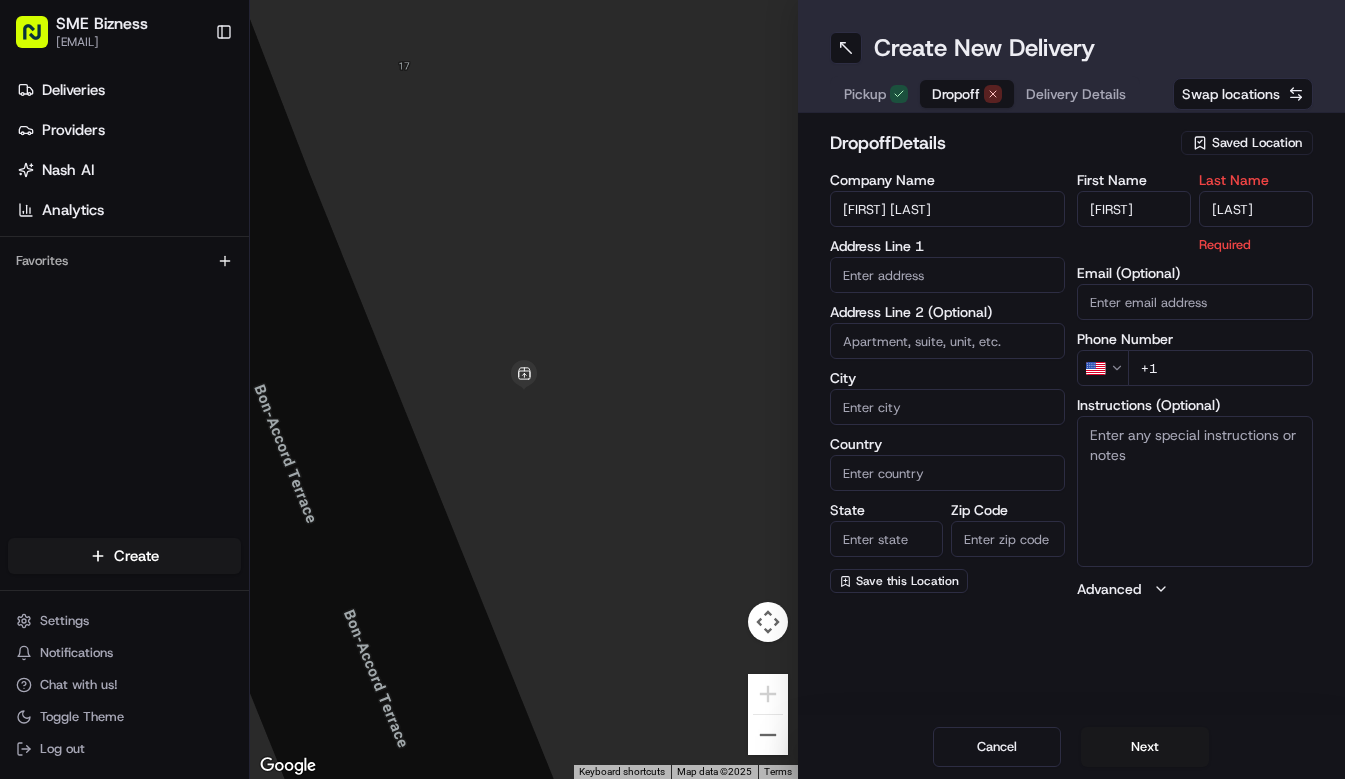 type on "[LAST]" 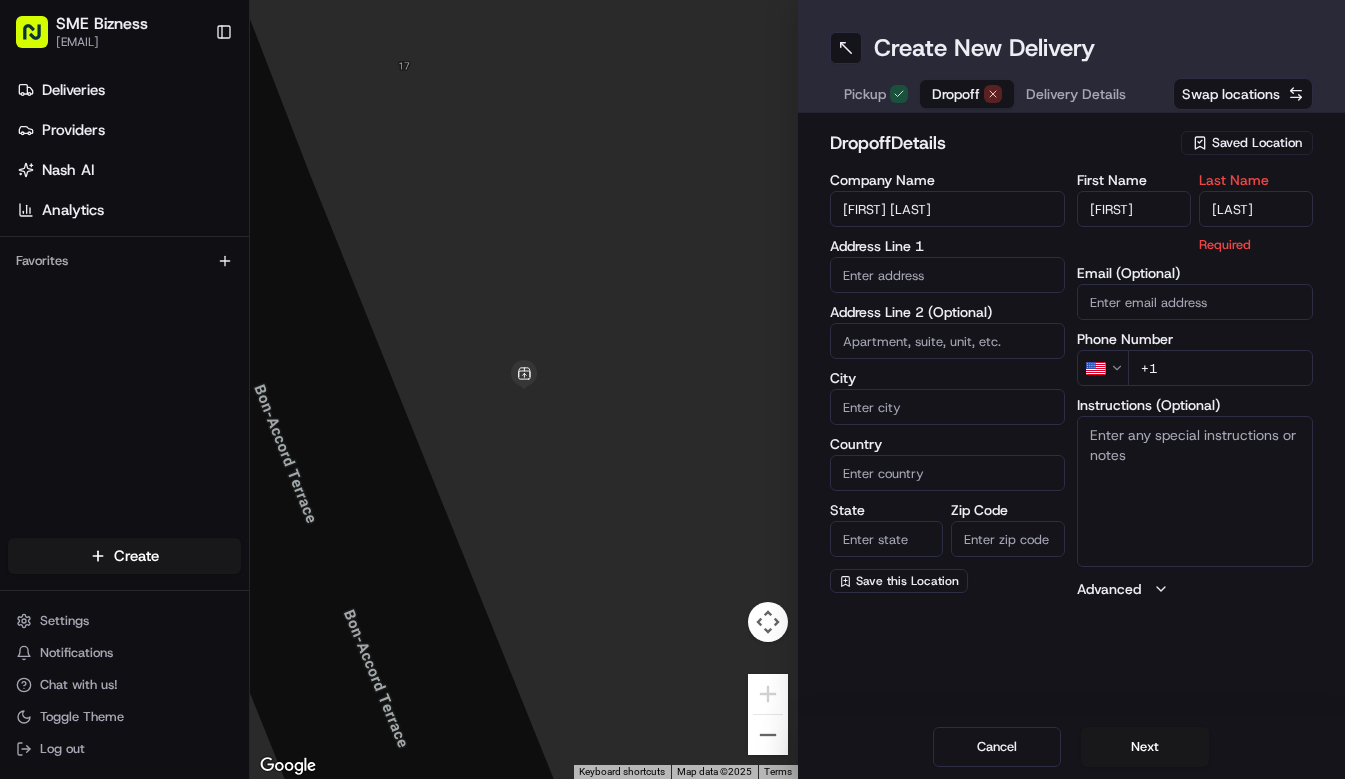 click at bounding box center [948, 275] 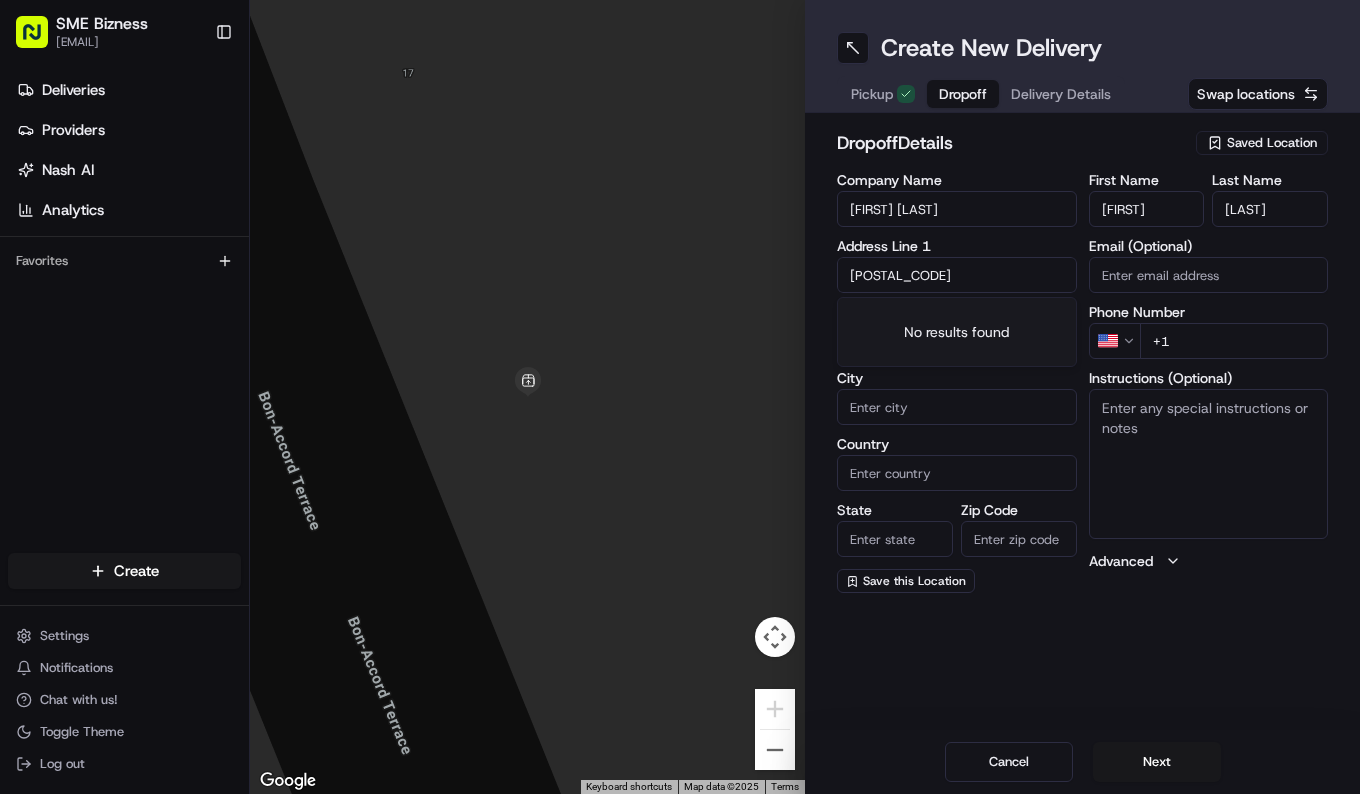 type on "[POSTAL_CODE]" 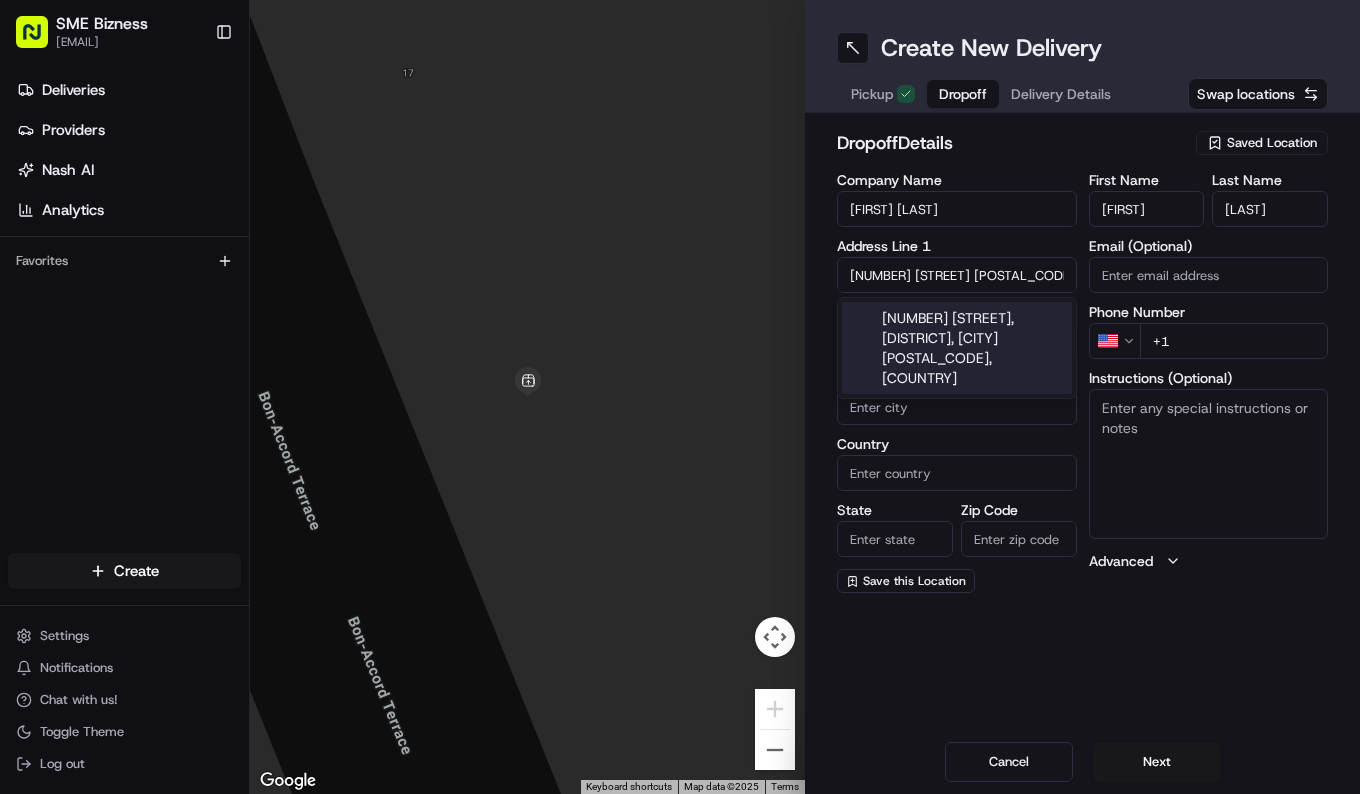 click on "[NUMBER] [STREET] [POSTAL_CODE]" at bounding box center [957, 275] 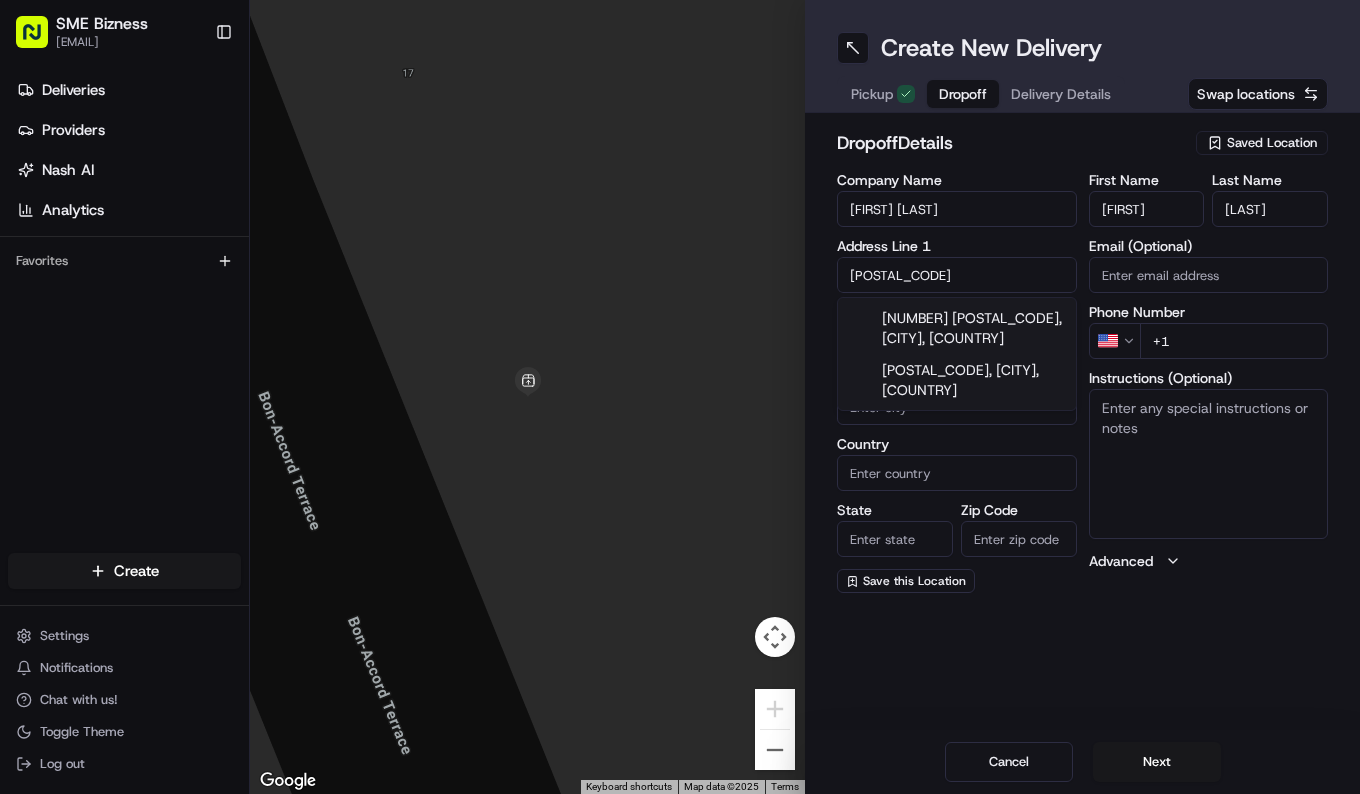 type on "[POSTAL_CODE]" 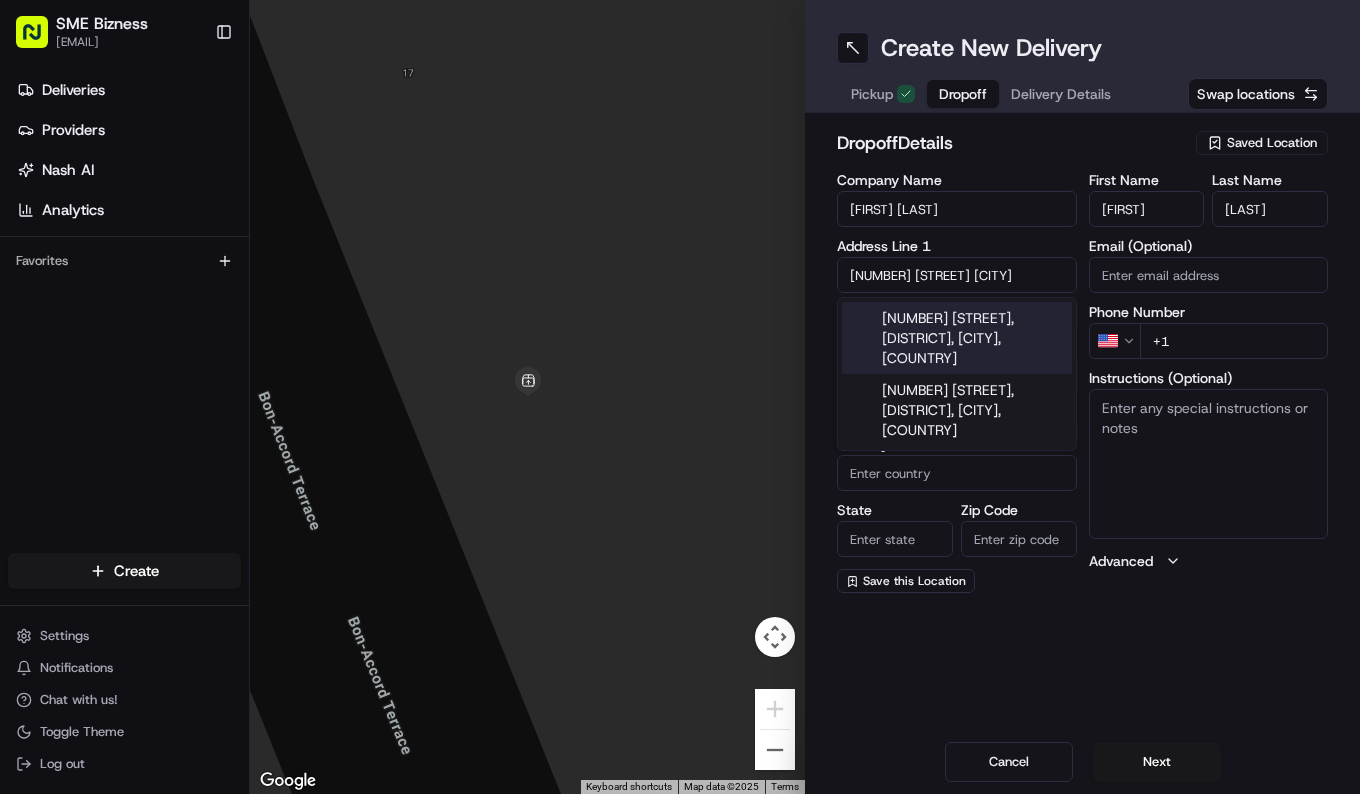 click on "[NUMBER] [STREET], [DISTRICT], [CITY], [COUNTRY]" at bounding box center (957, 338) 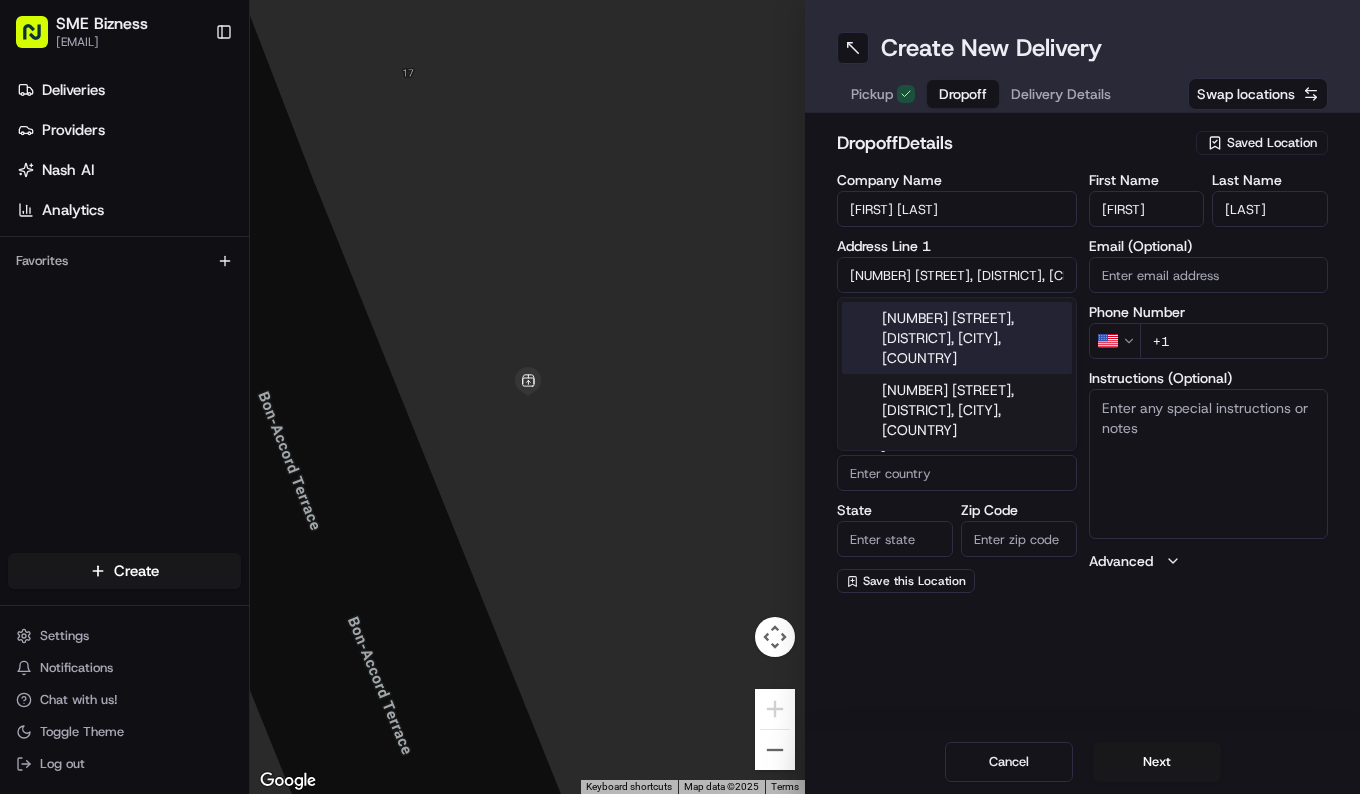 type on "[NUMBER] [STREET], [DISTRICT], [CITY] [POSTAL_CODE], [COUNTRY]" 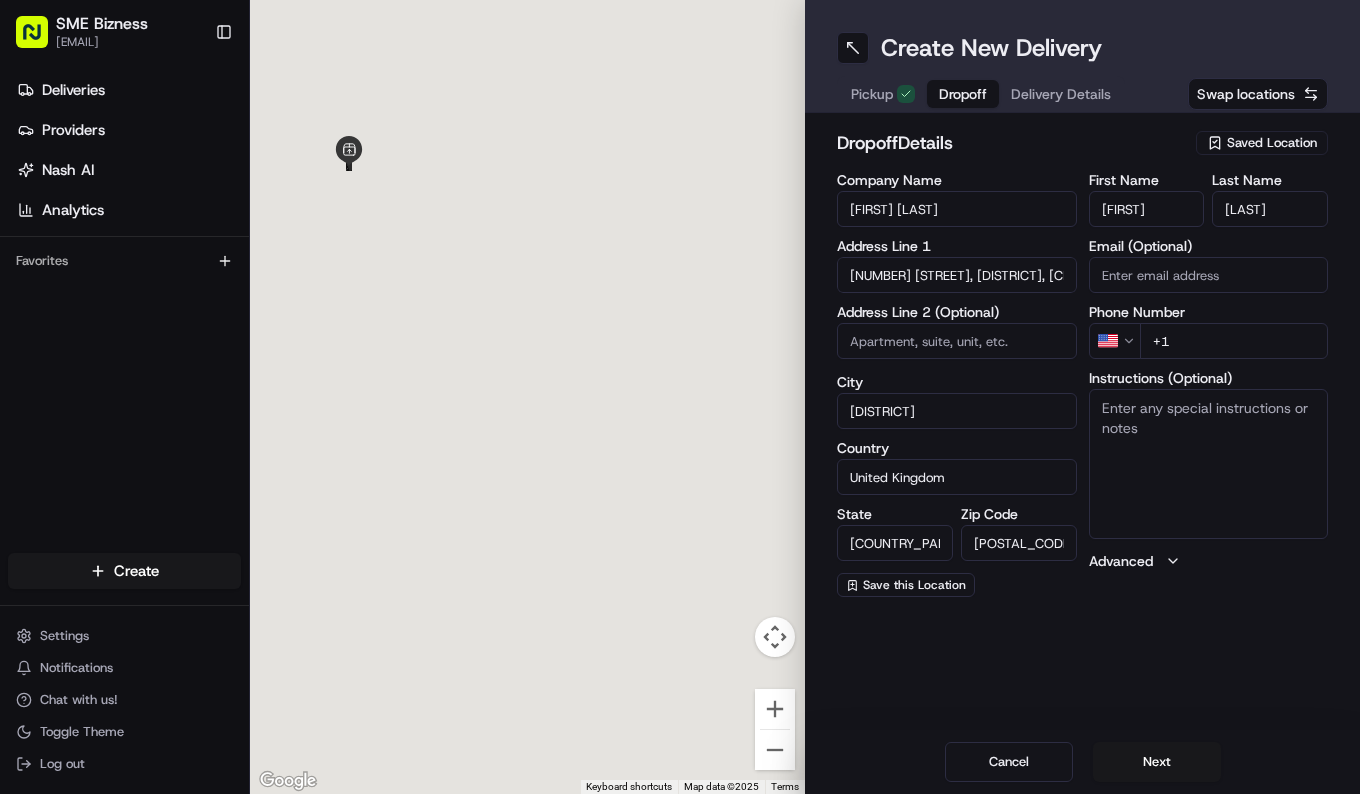 type on "[NUMBER] [STREET]" 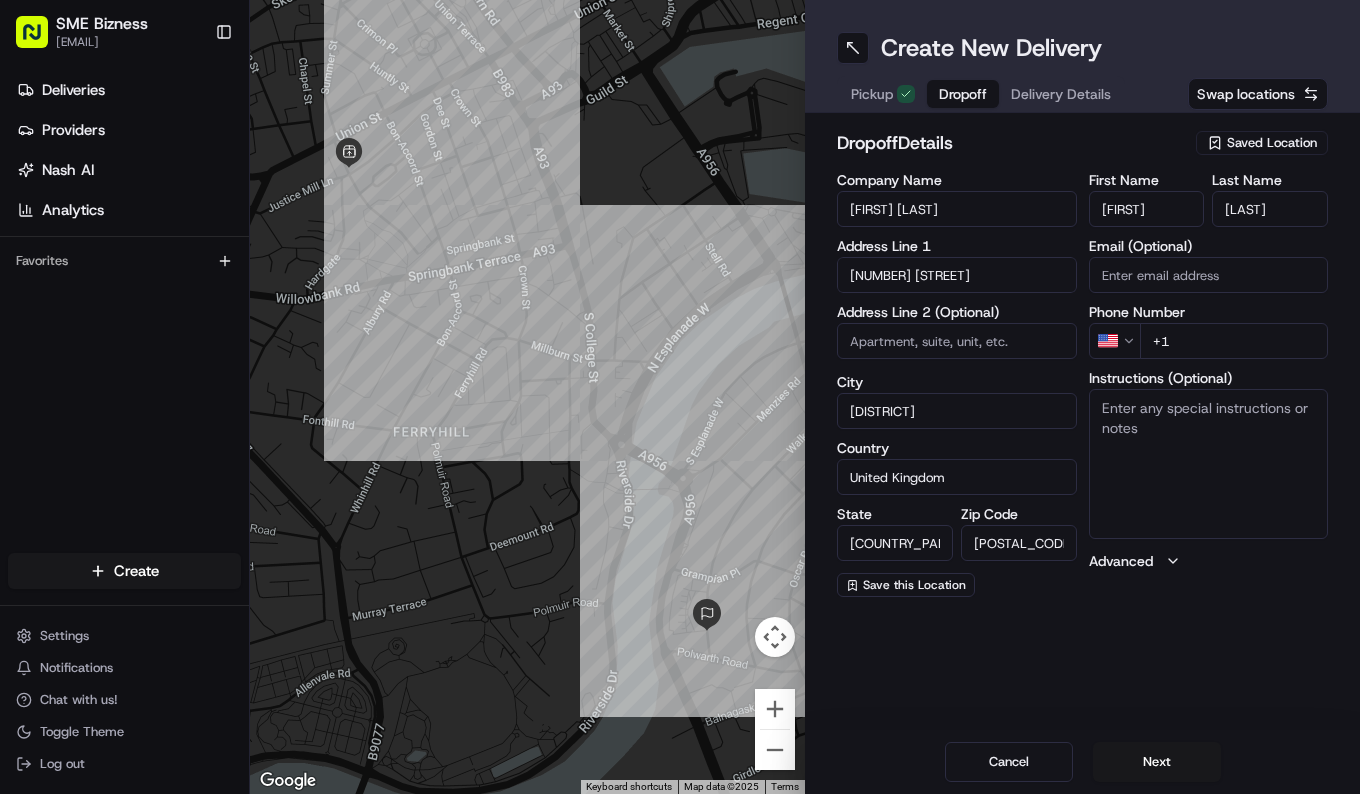 click on "Location [FIRST] [LAST] [NUMBER] [STREET], [CITY] [POSTAL_CODE]" at bounding box center [680, 397] 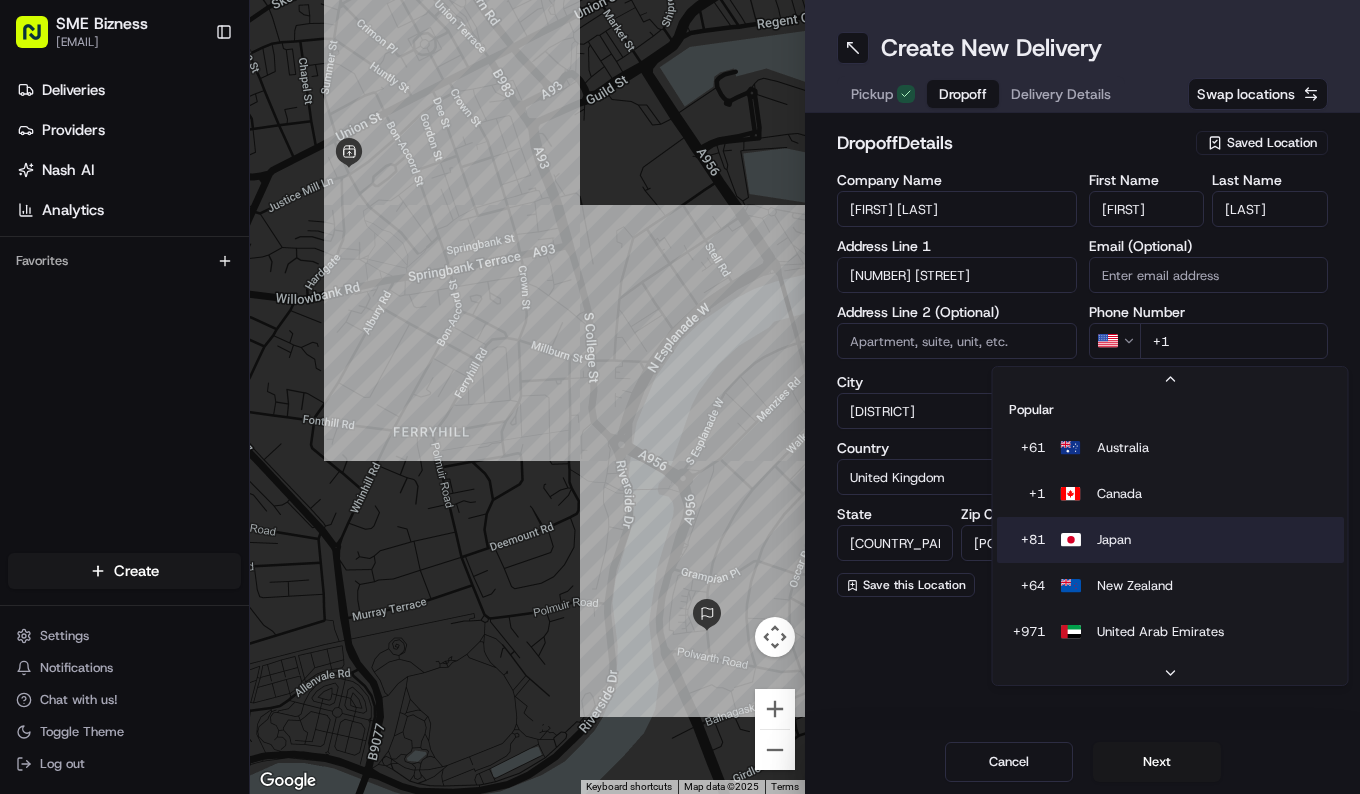 scroll, scrollTop: 62, scrollLeft: 0, axis: vertical 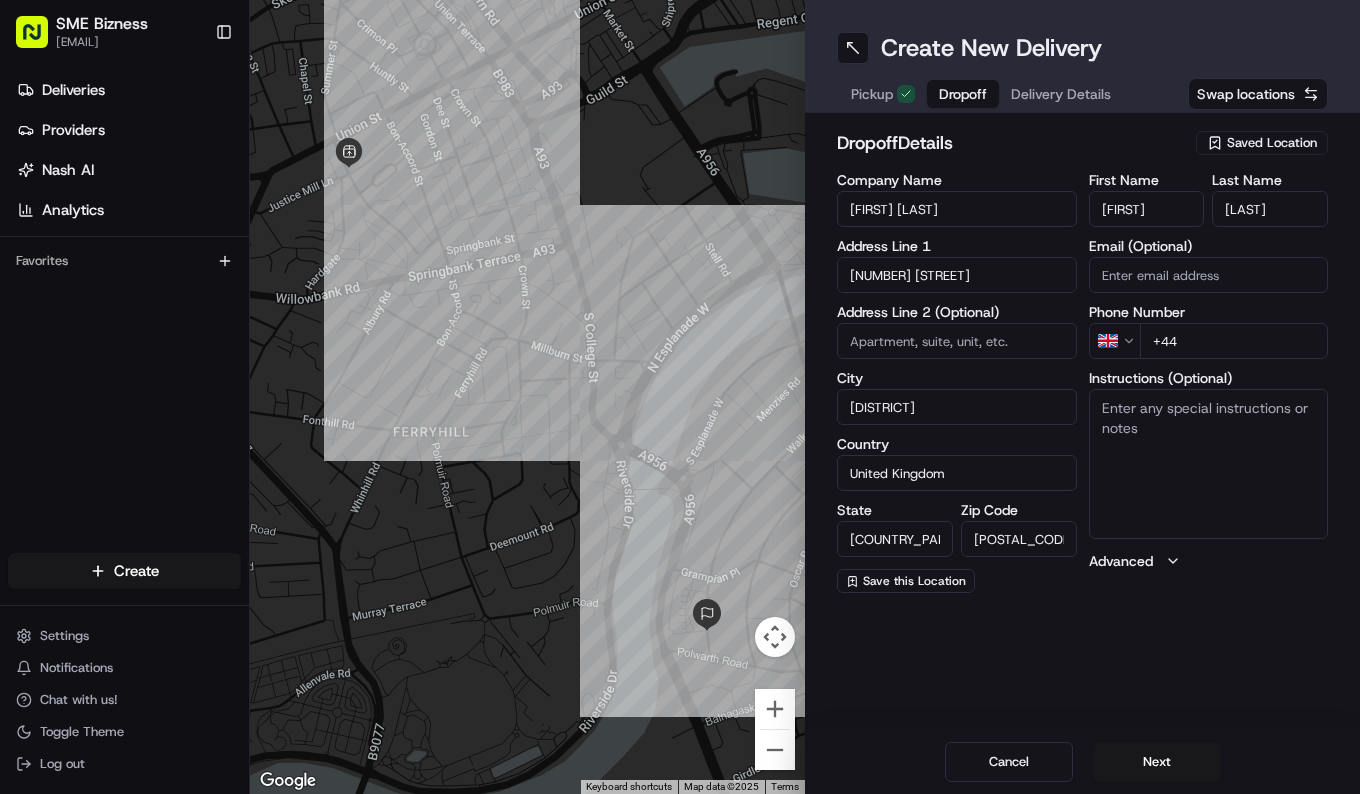 click on "+44" at bounding box center (1234, 341) 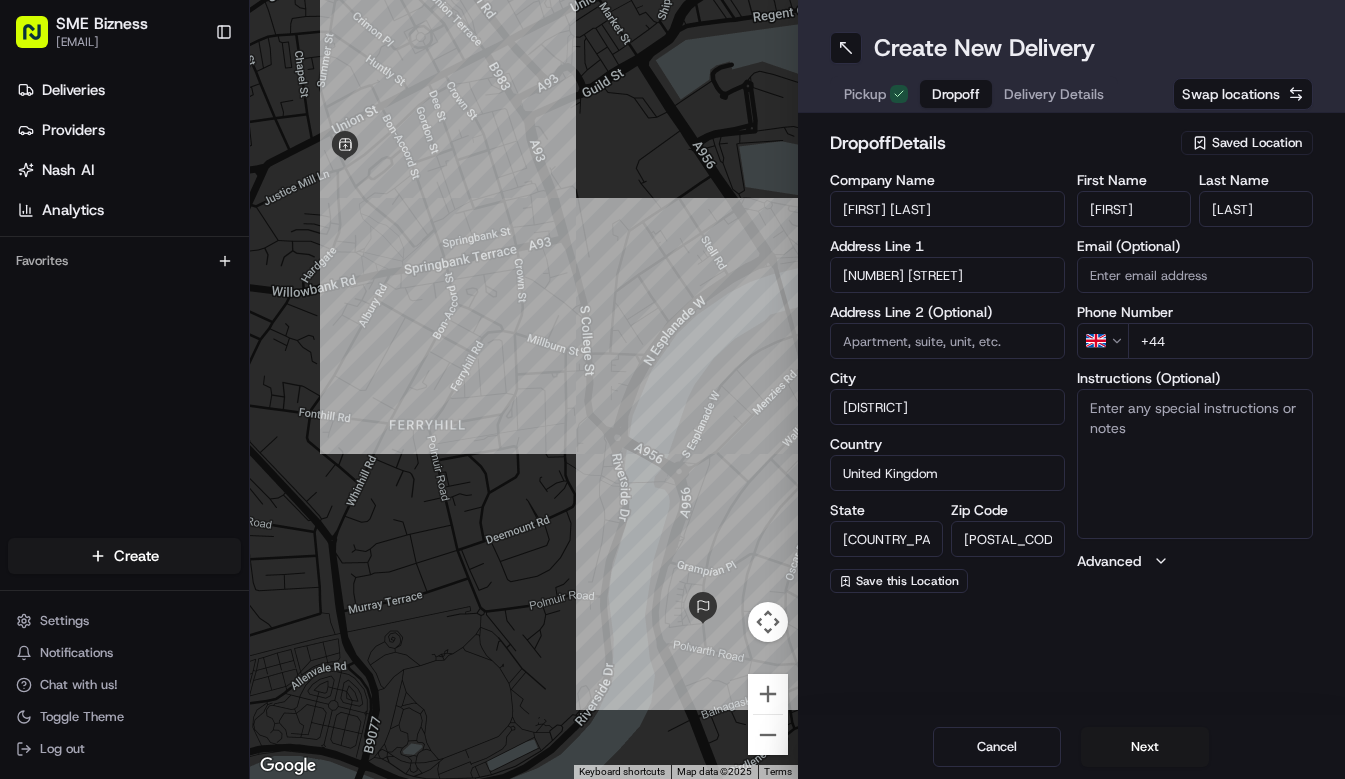 paste on "[NUMBER] [NUMBER]" 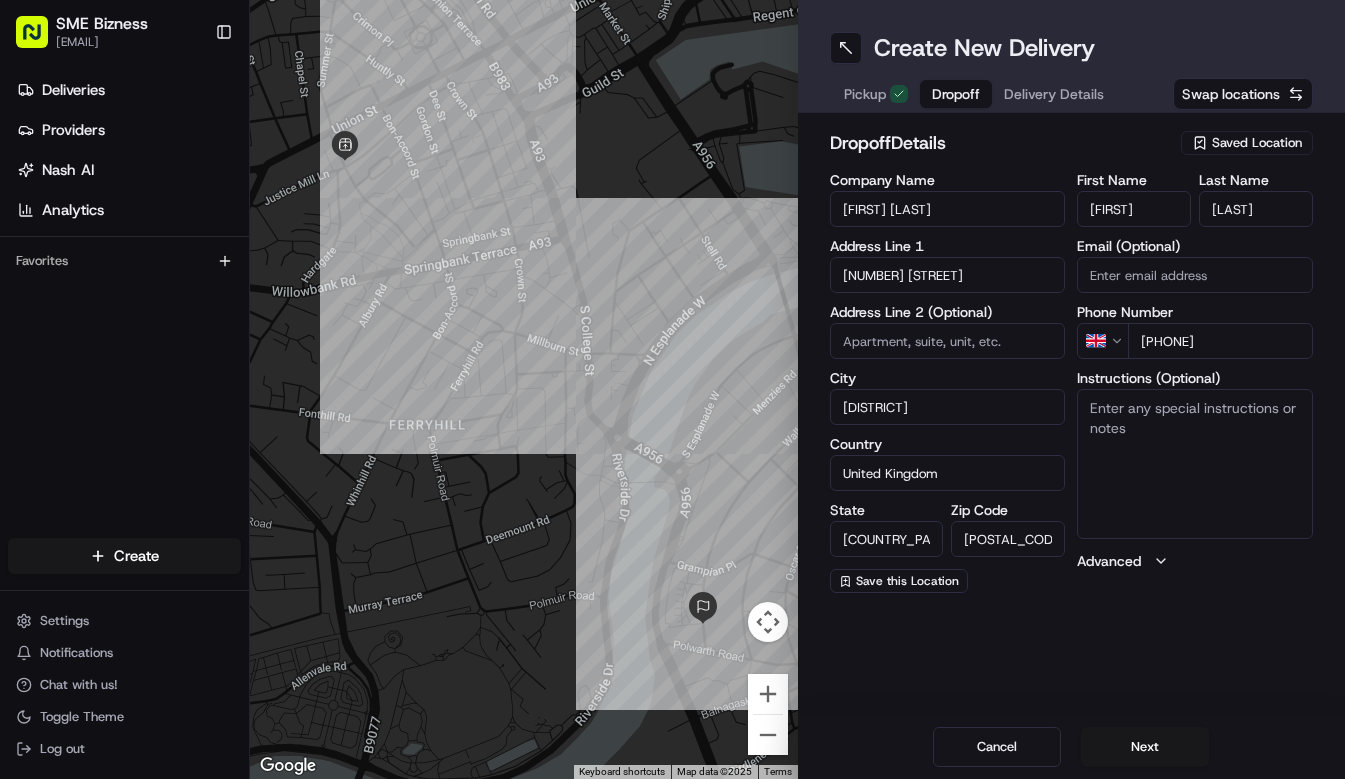 click on "[PHONE]" at bounding box center [1220, 341] 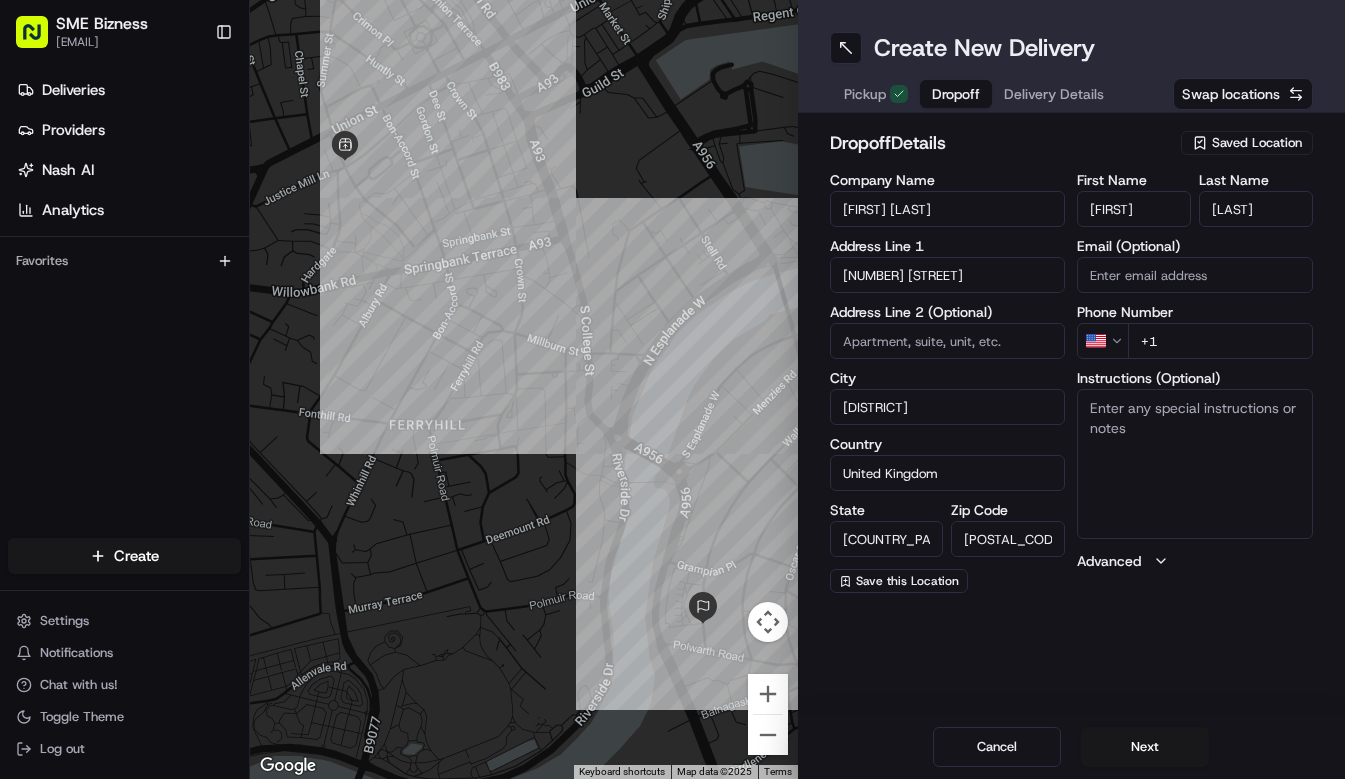 click on "Location [FIRST] [LAST] [NUMBER] [STREET], [CITY] [POSTAL_CODE]" at bounding box center [672, 389] 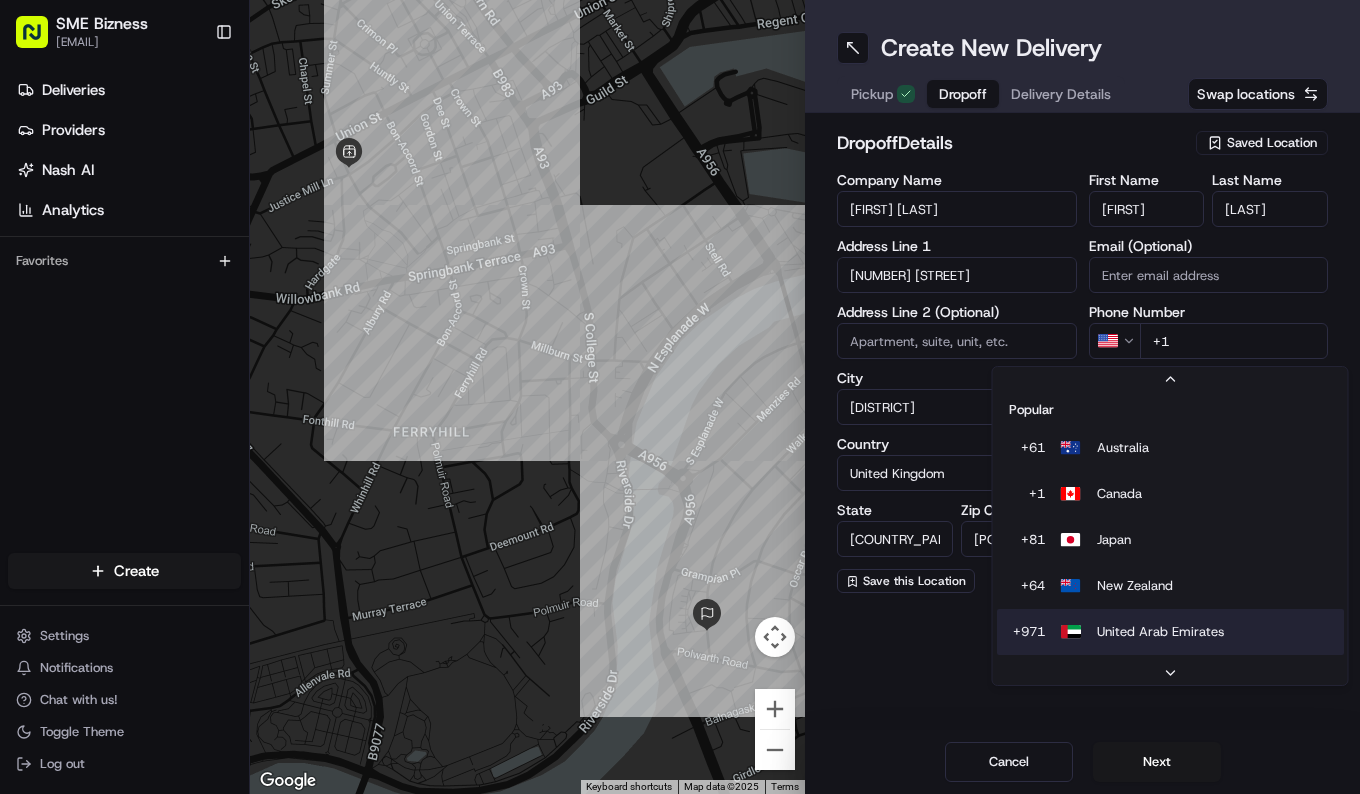 scroll, scrollTop: 62, scrollLeft: 0, axis: vertical 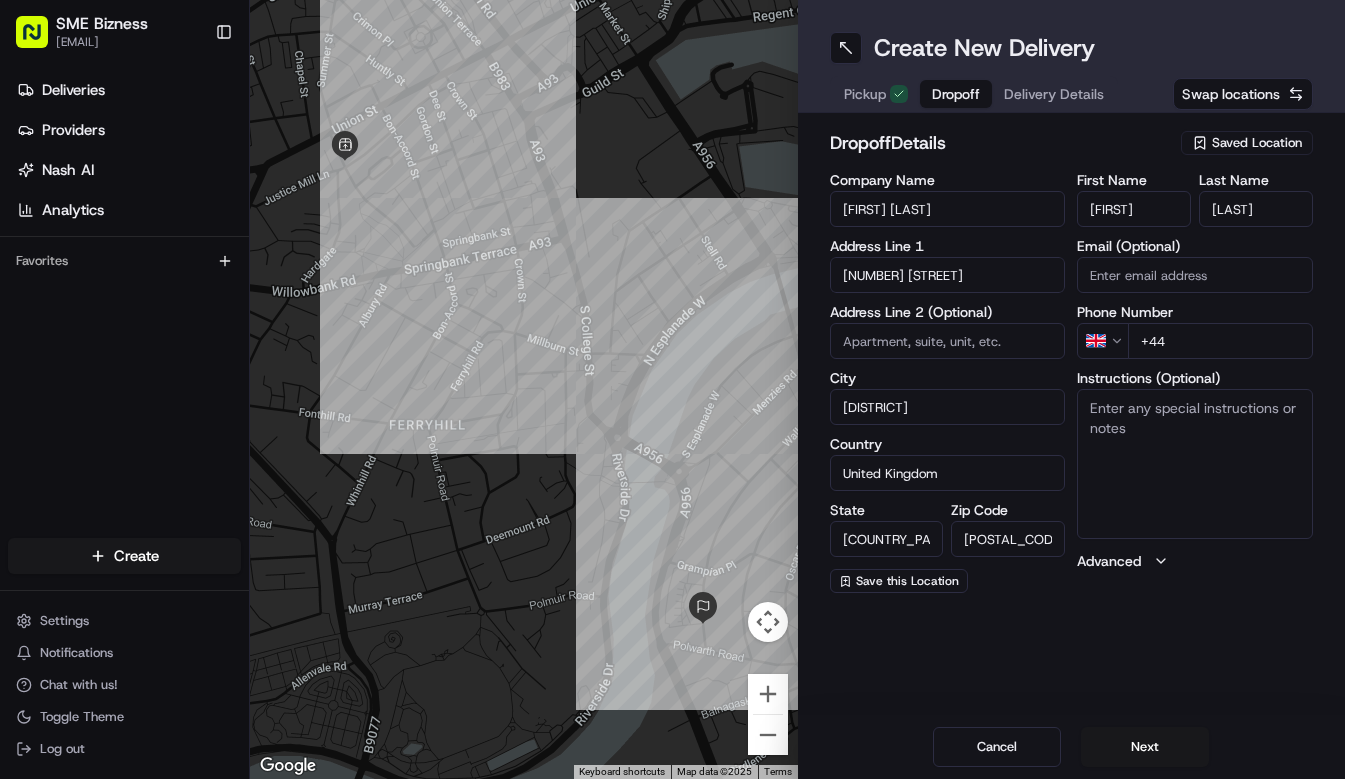 click on "+44" at bounding box center (1220, 341) 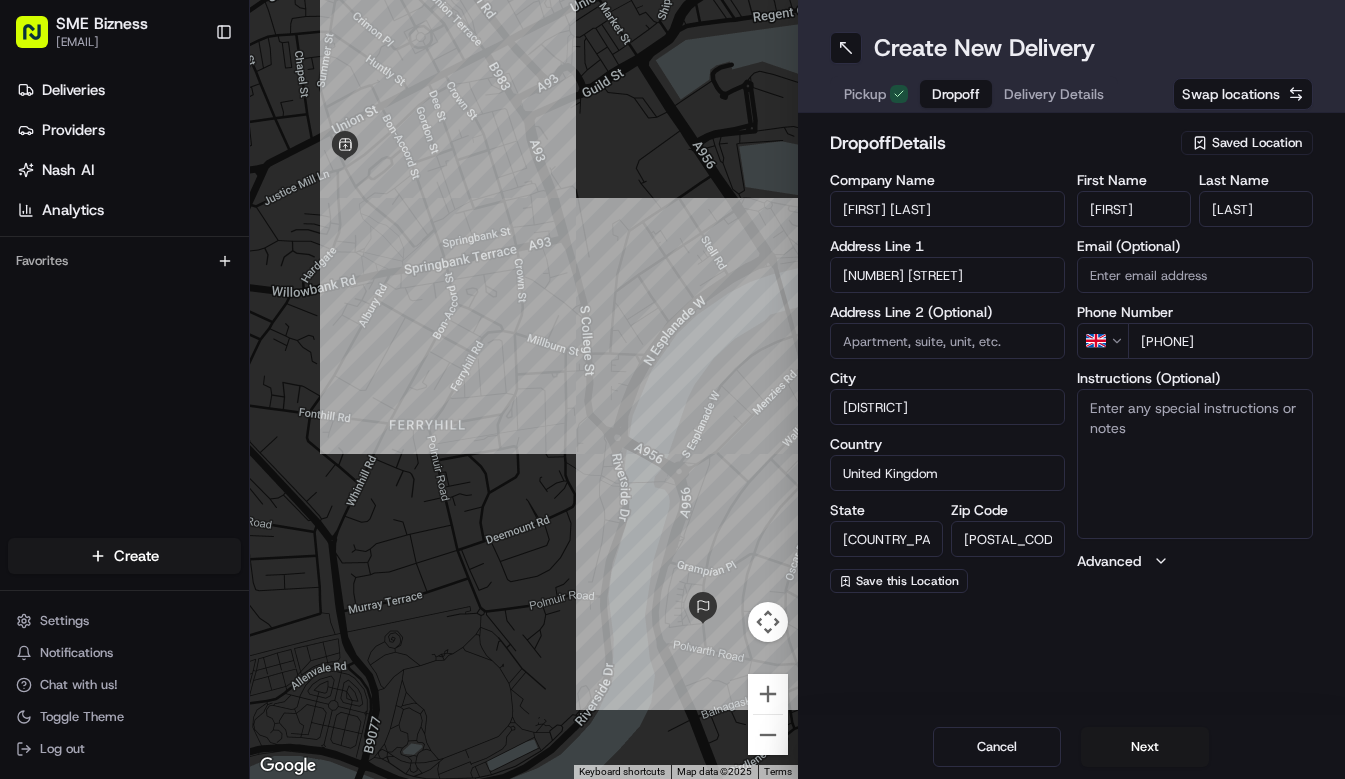 type on "[PHONE]" 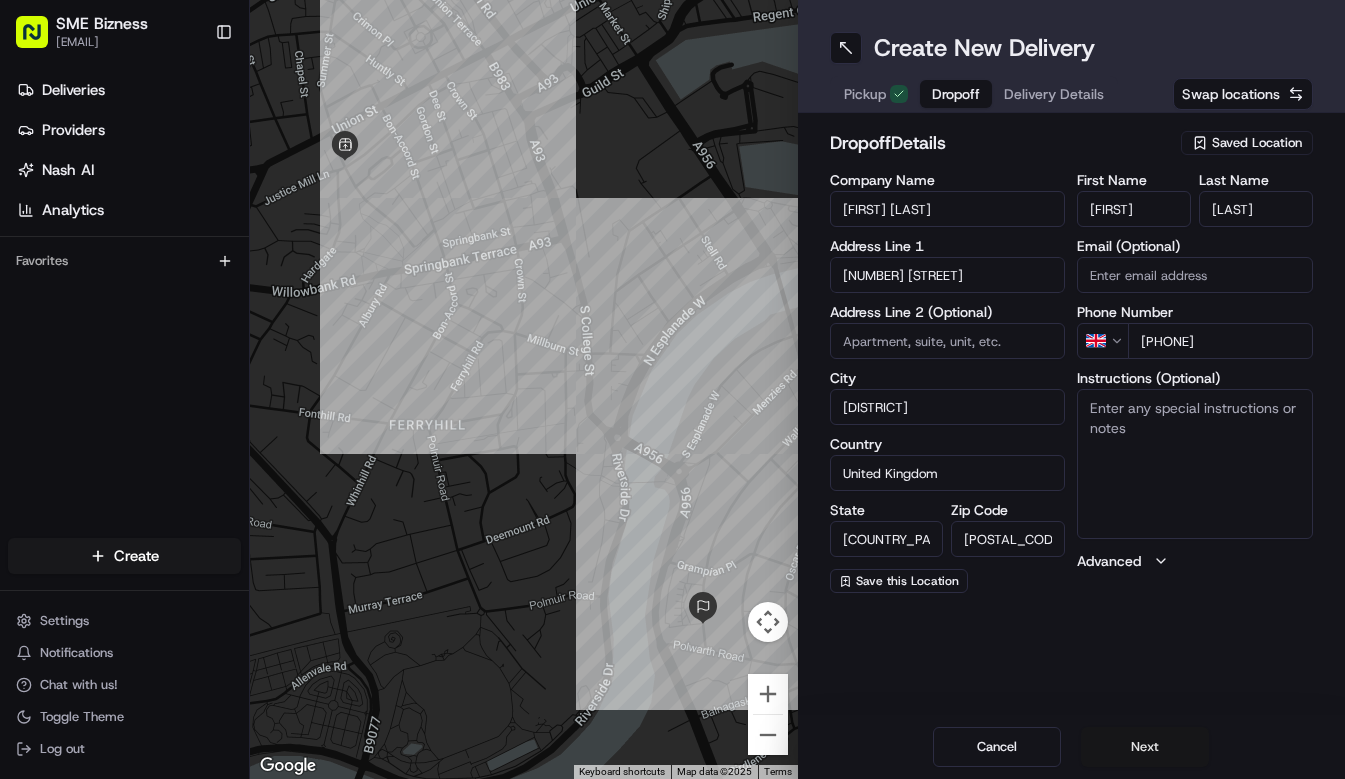 click on "Next" at bounding box center [1145, 747] 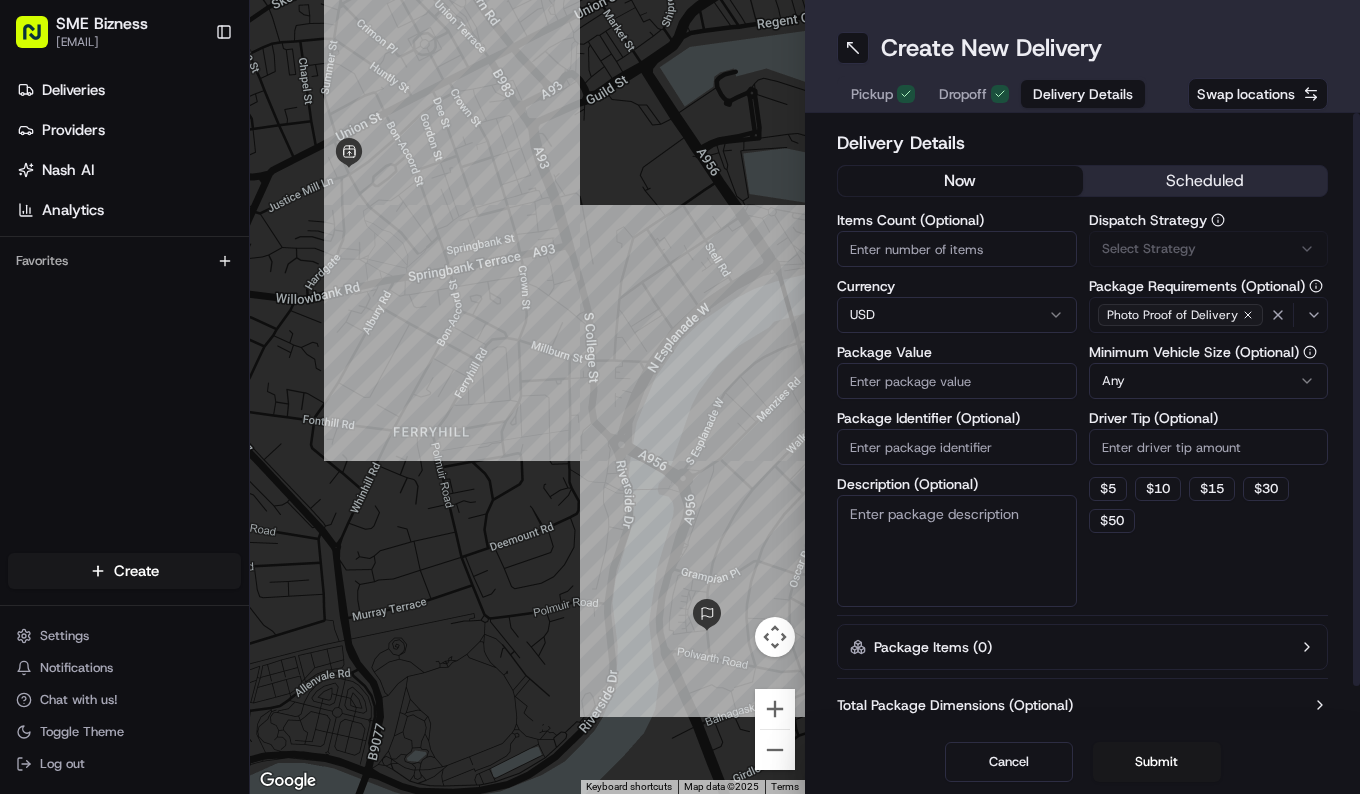 click on "Items Count (Optional)" at bounding box center [957, 249] 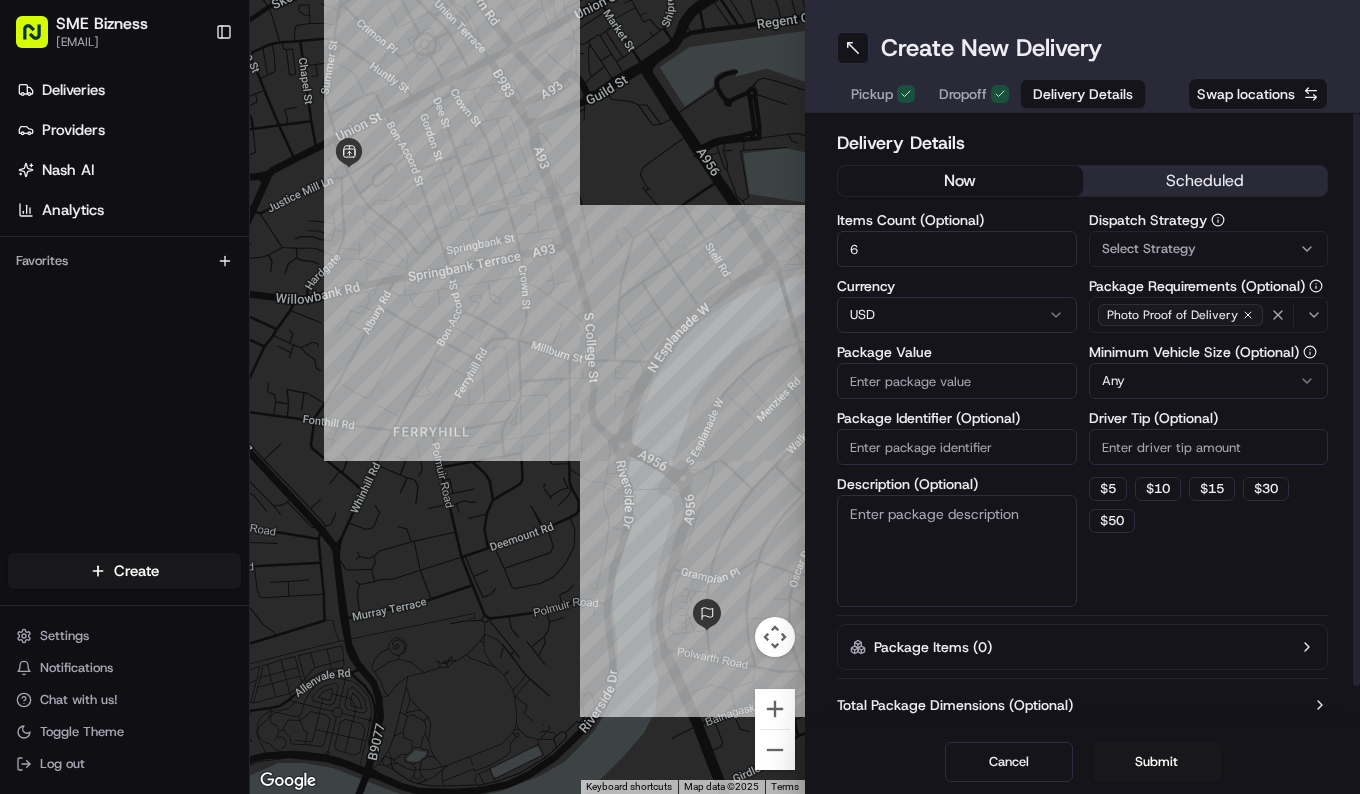 type on "6" 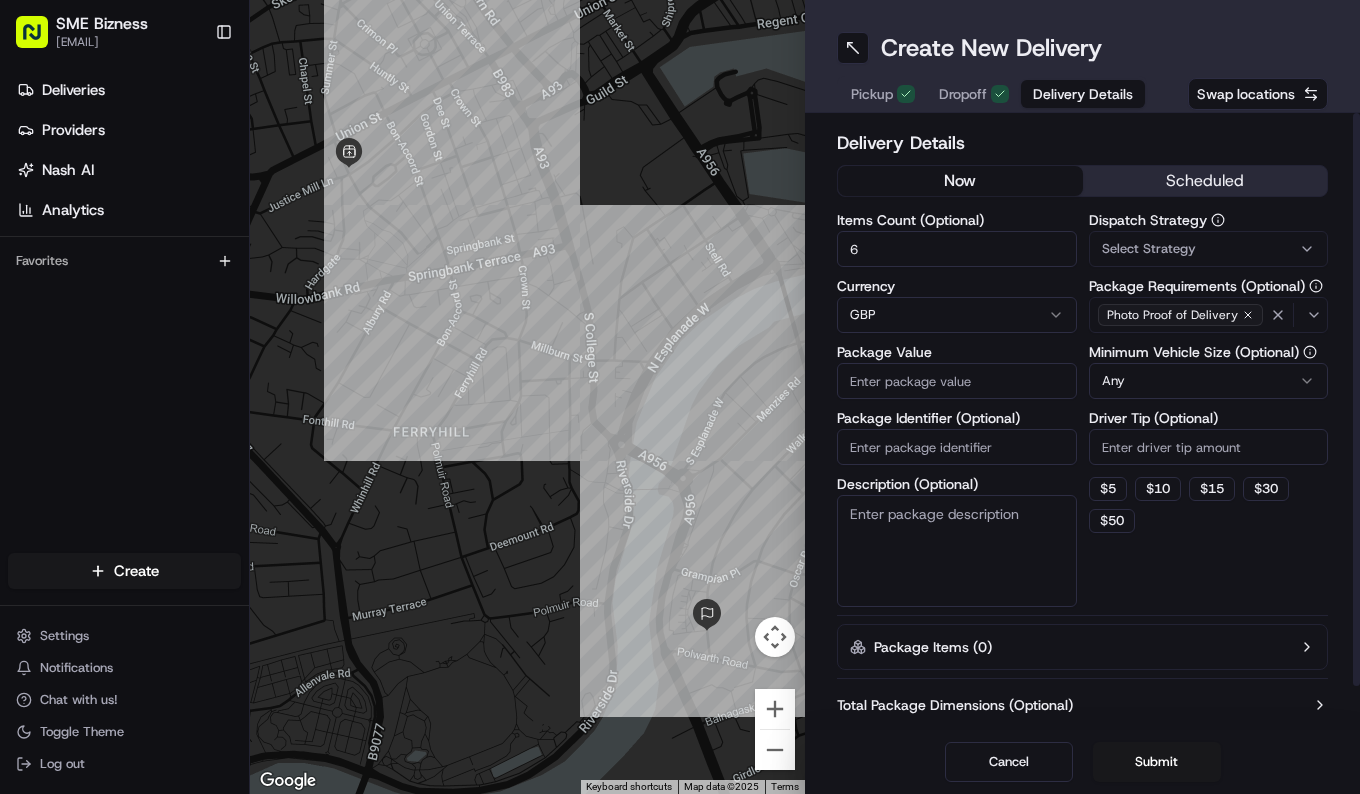 click on "Package Value" at bounding box center (957, 381) 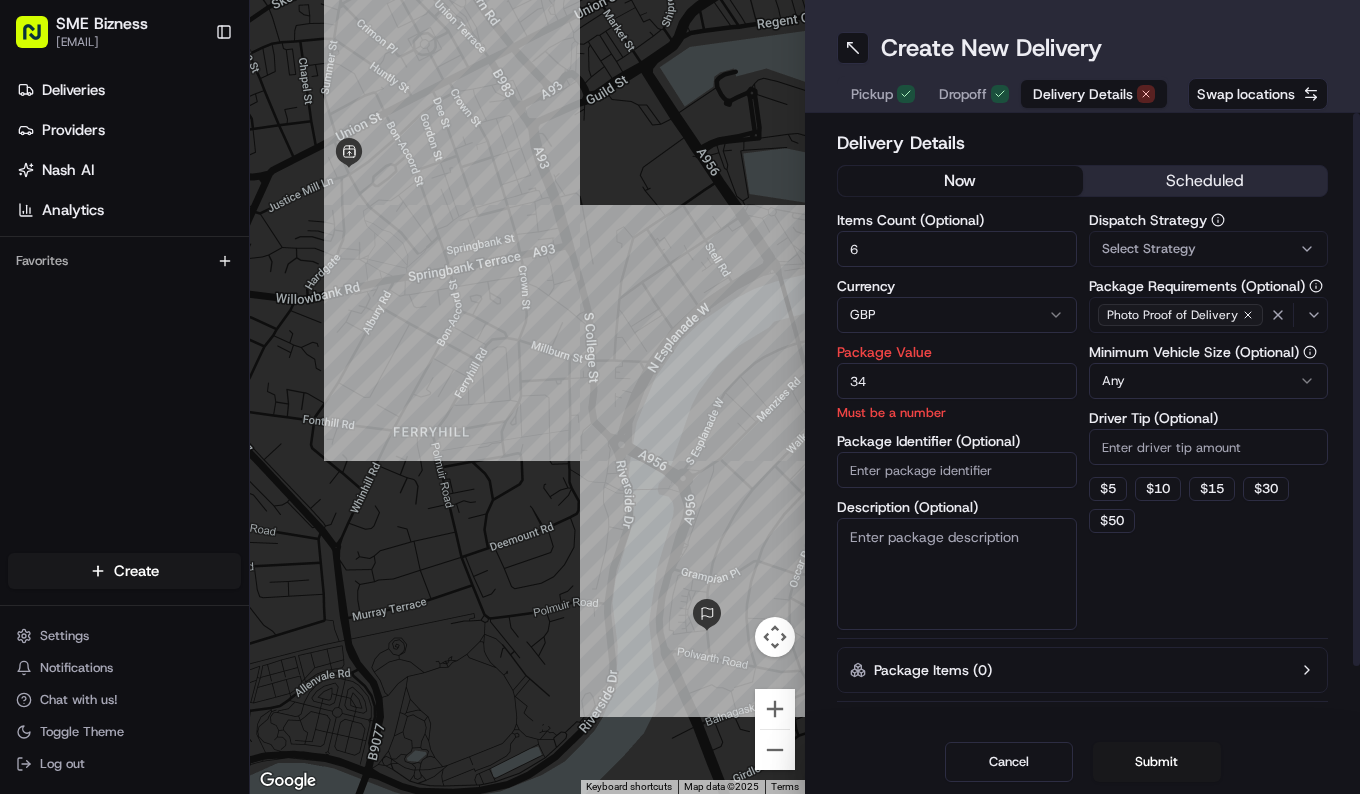 type on "34" 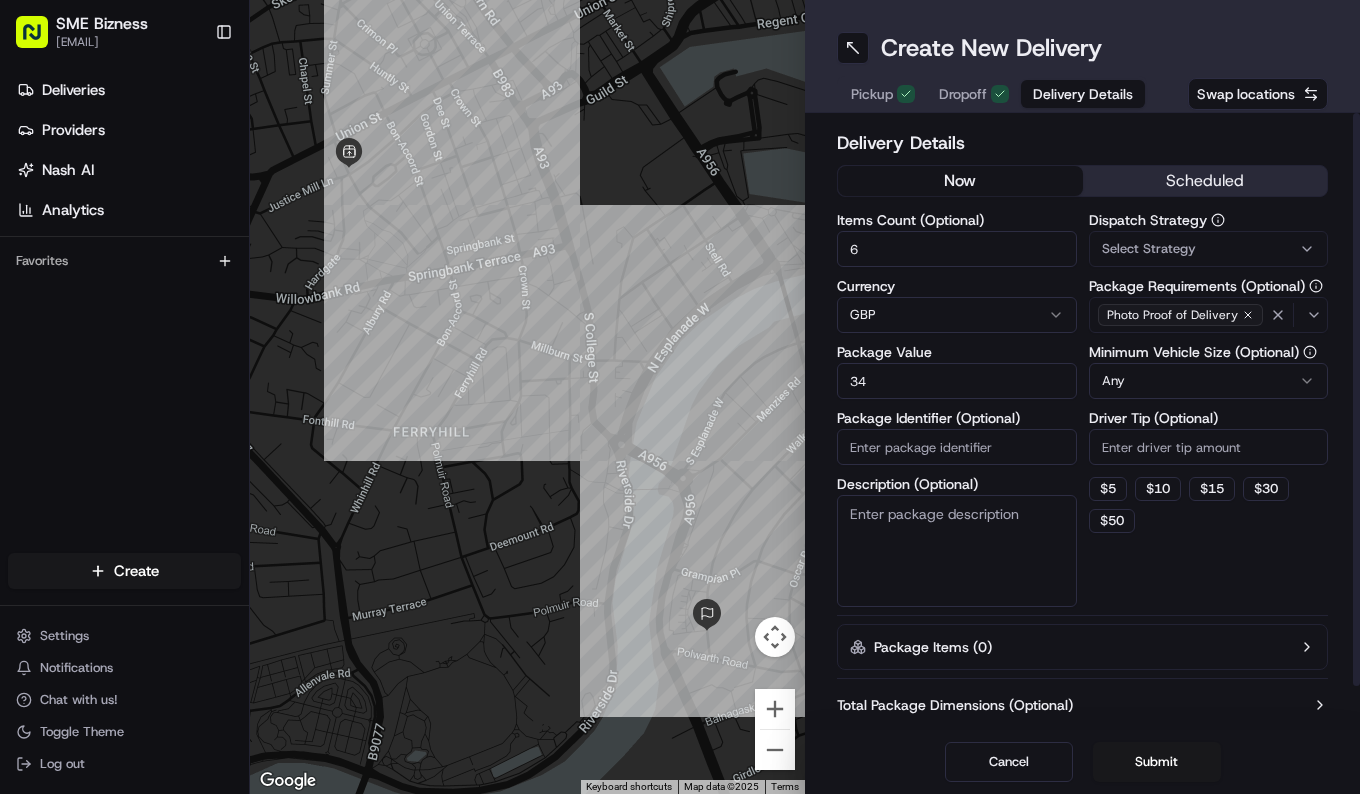 click on "Package Identifier (Optional)" at bounding box center [957, 447] 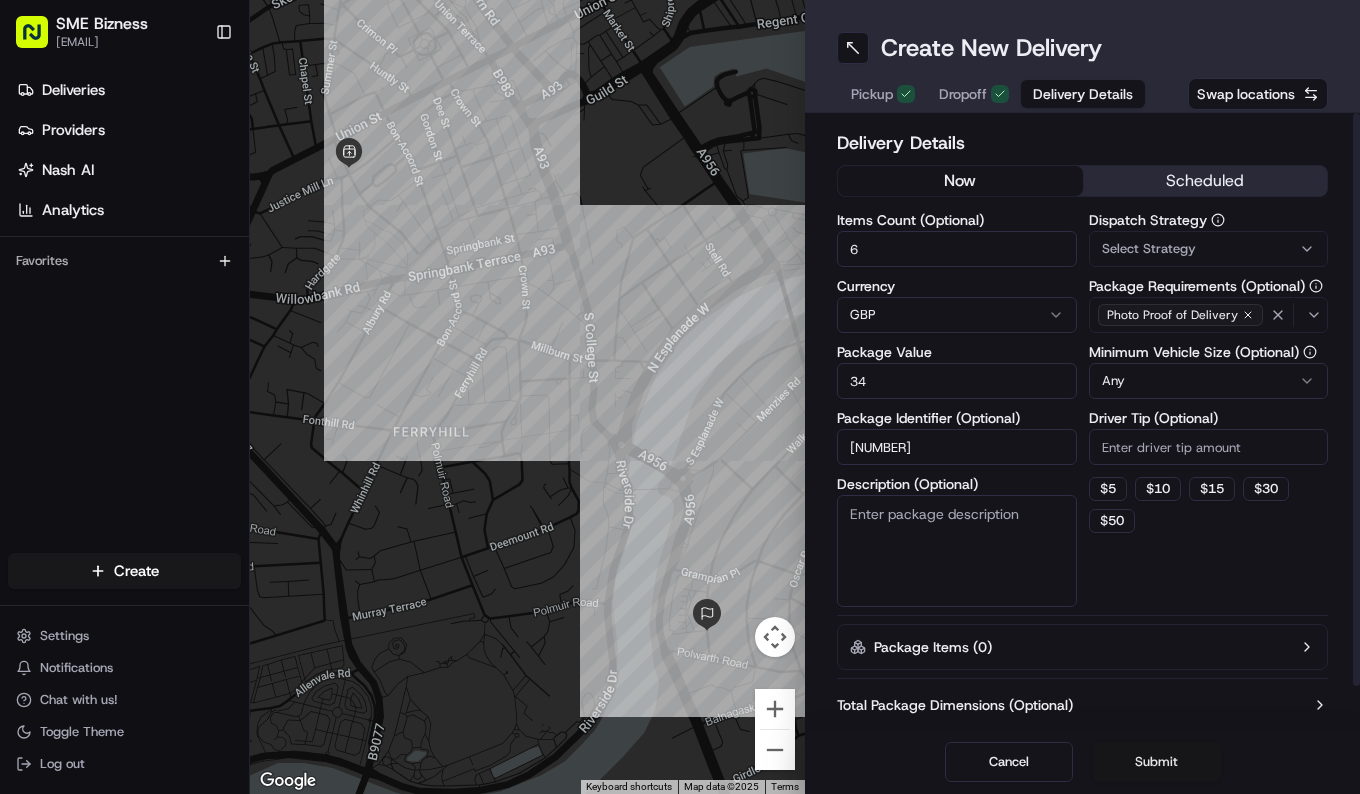 type on "[NUMBER]" 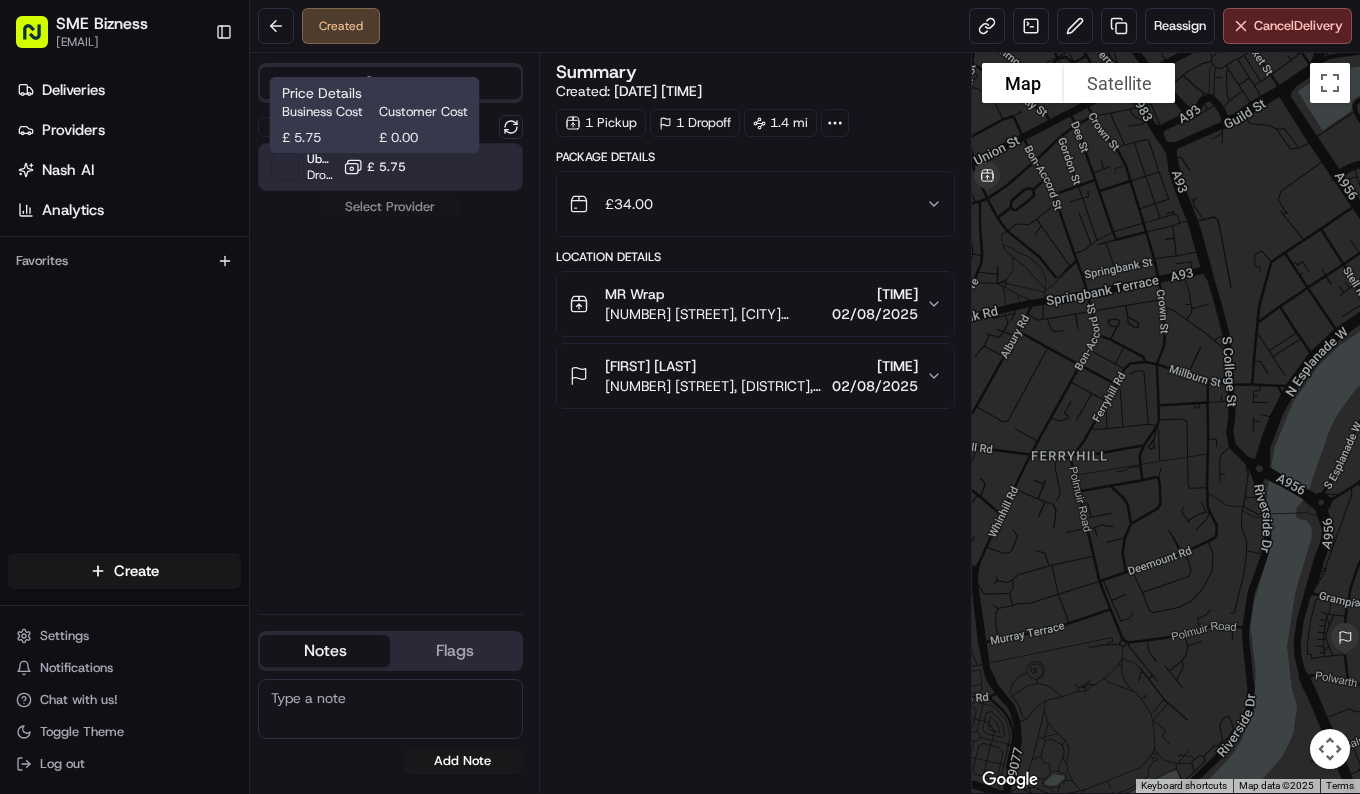 click on "[CURRENCY] [NUMBER]" at bounding box center [386, 167] 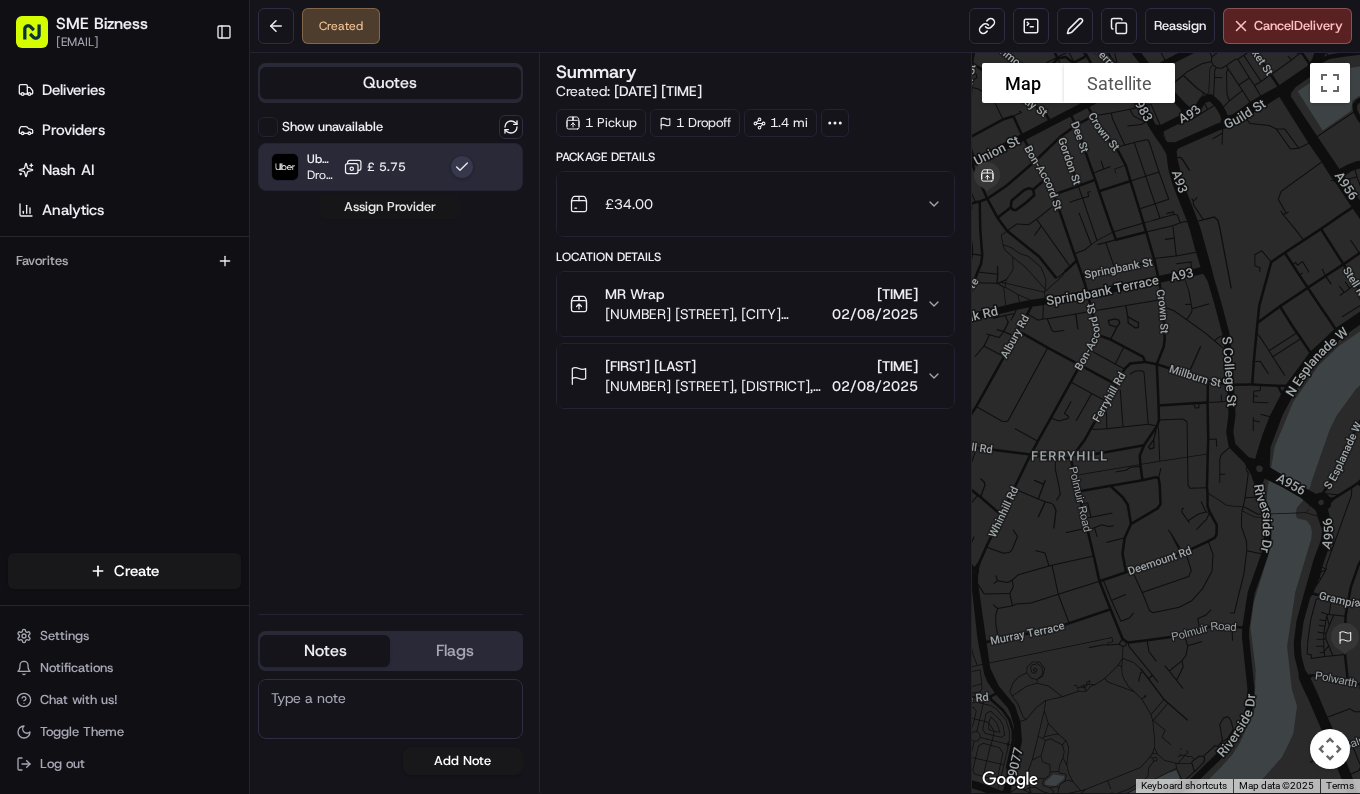 click on "Assign Provider" at bounding box center [390, 207] 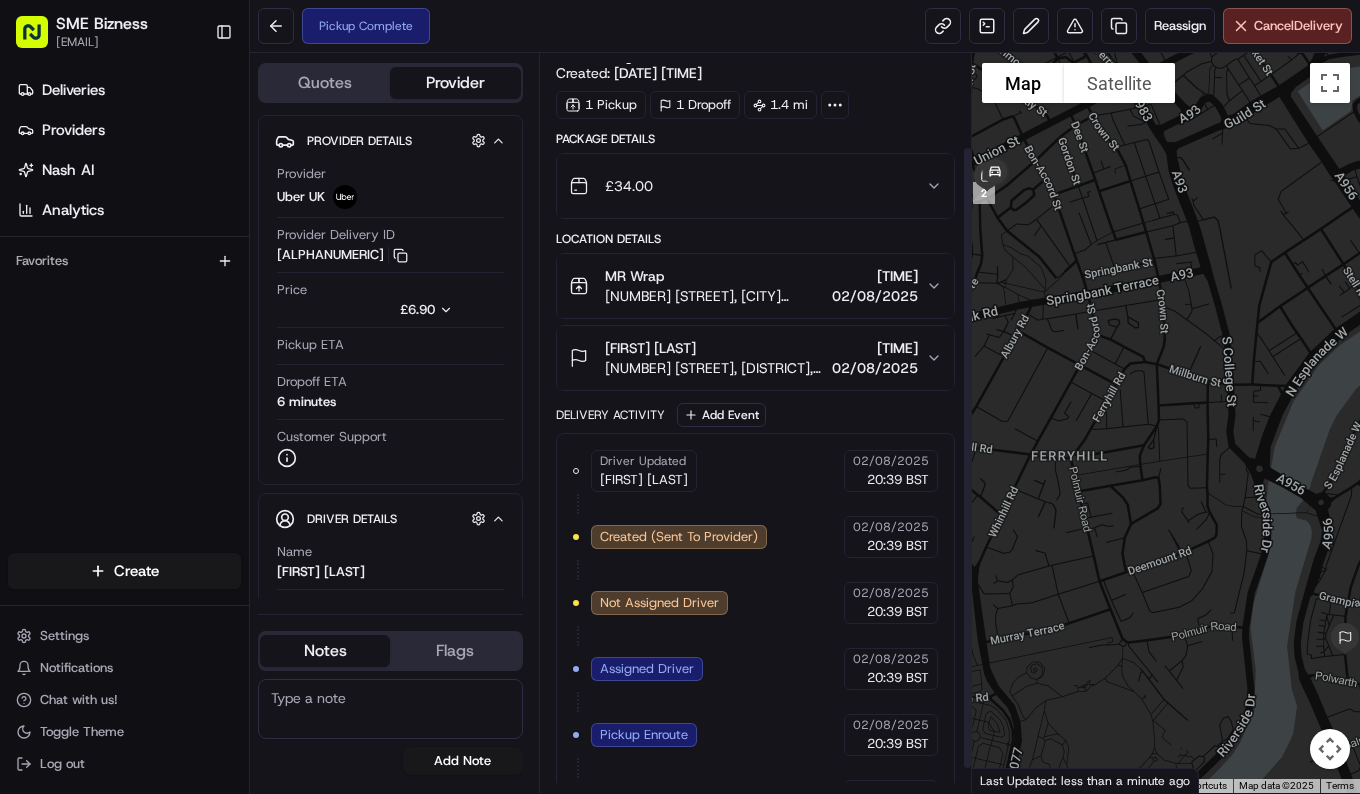 scroll, scrollTop: 140, scrollLeft: 0, axis: vertical 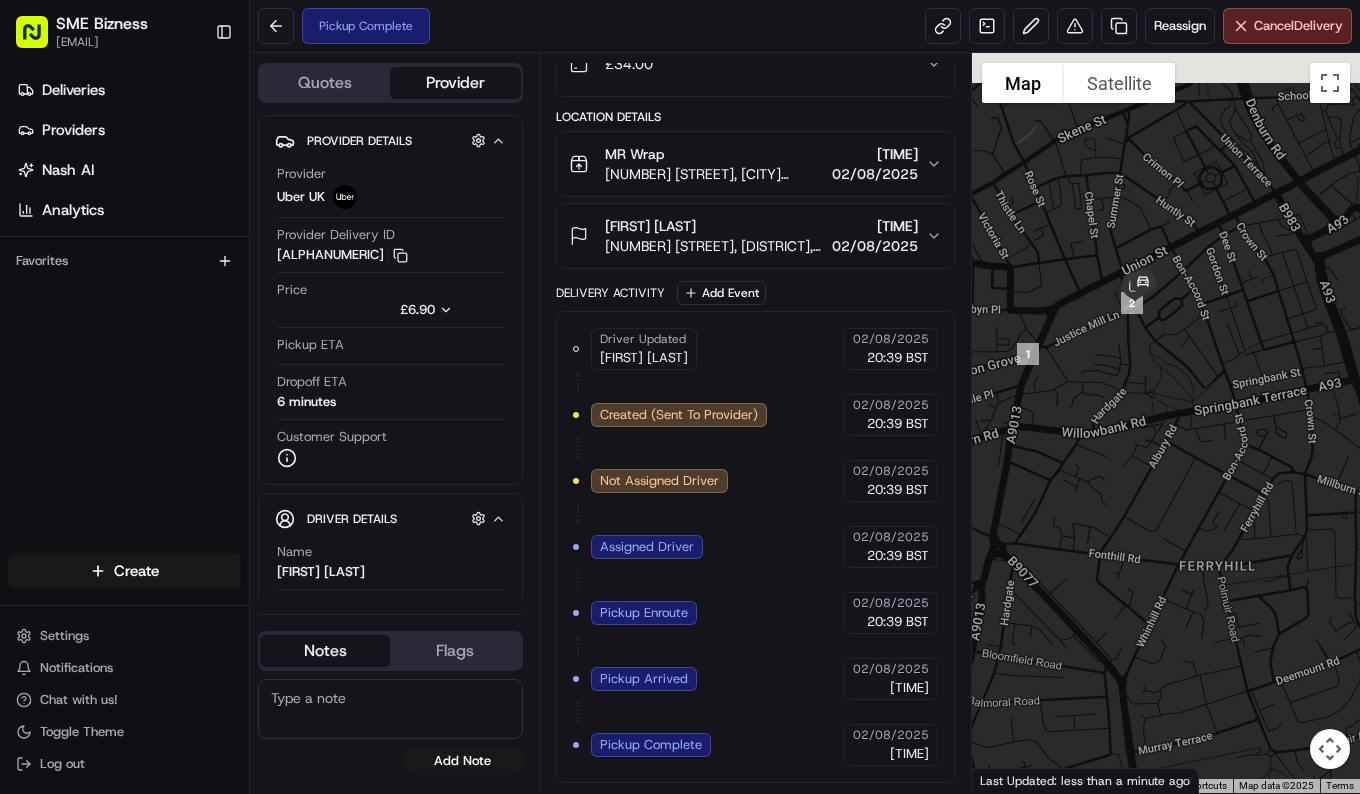drag, startPoint x: 1061, startPoint y: 457, endPoint x: 1215, endPoint y: 571, distance: 191.60376 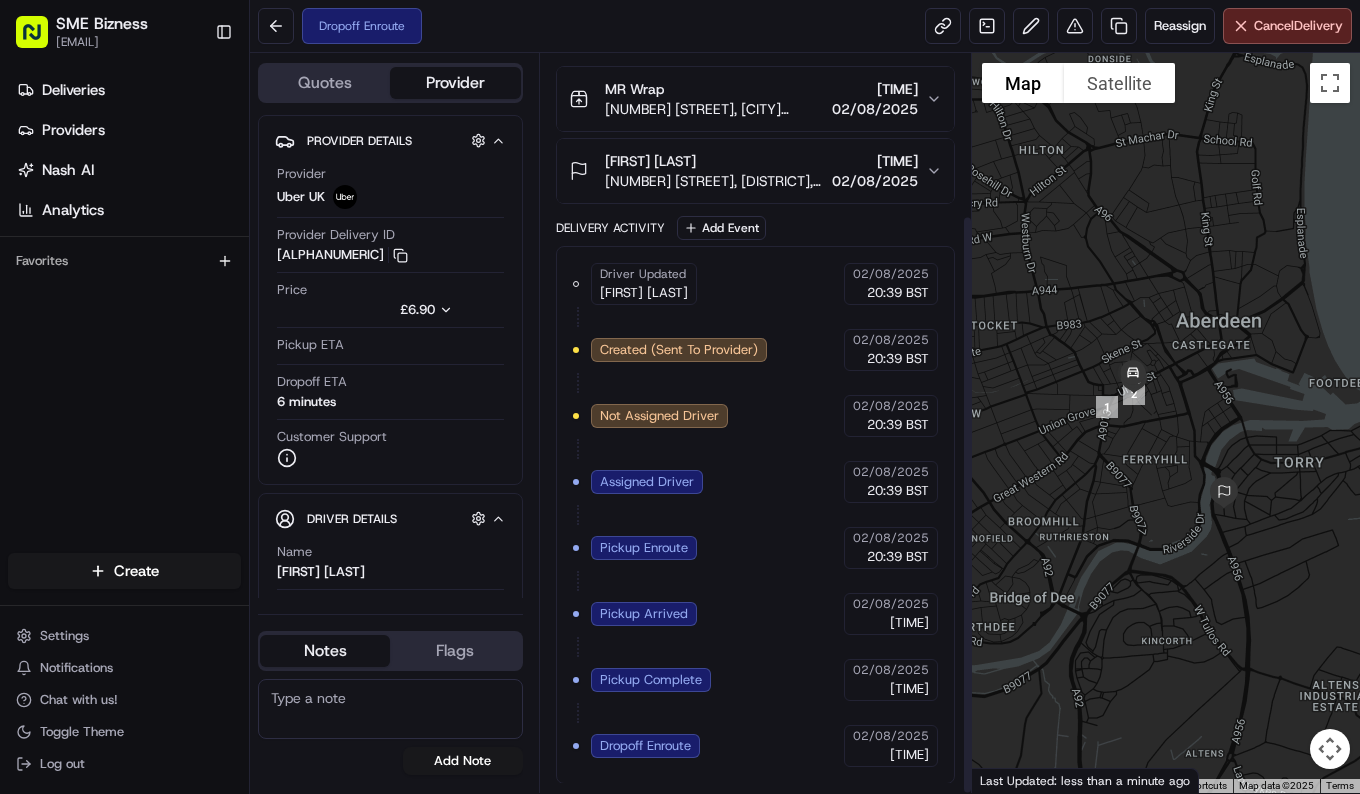 scroll, scrollTop: 206, scrollLeft: 0, axis: vertical 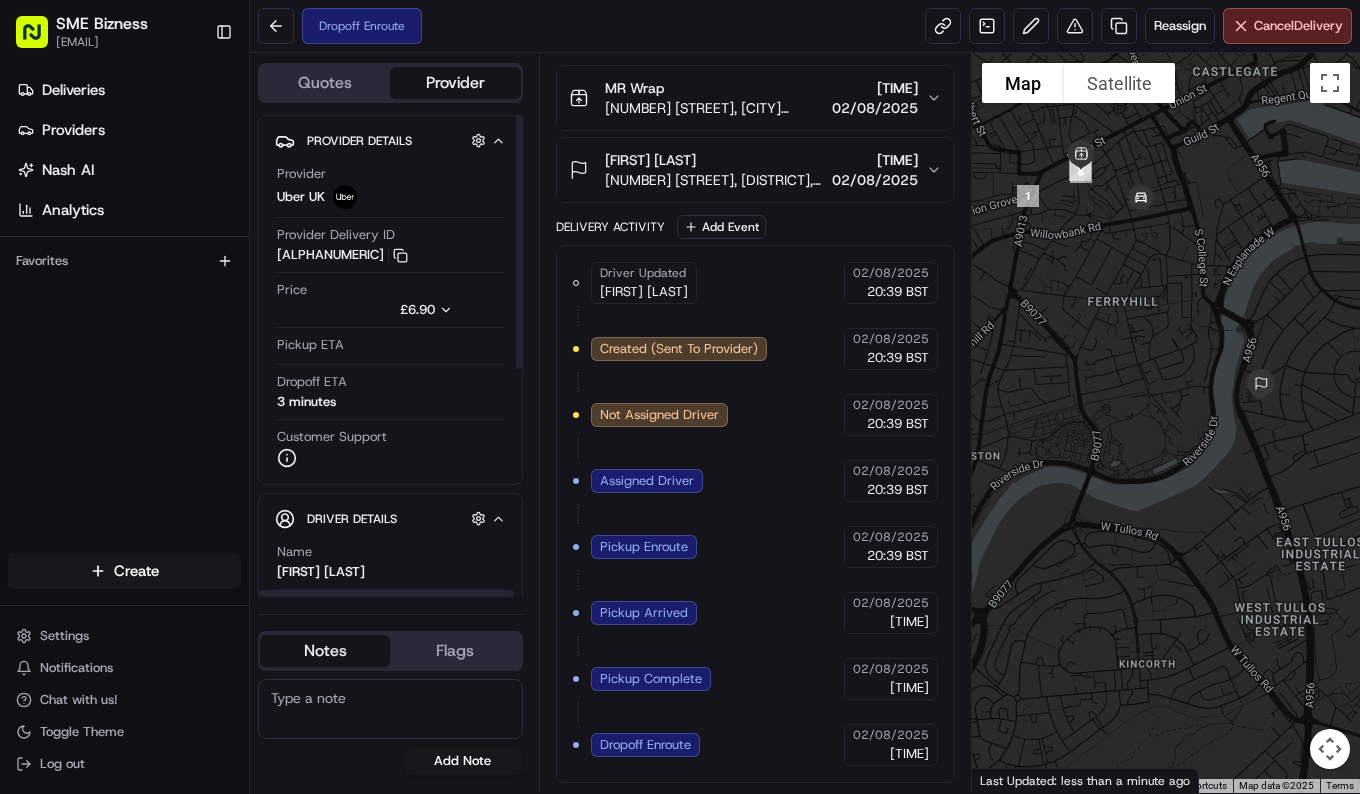 click 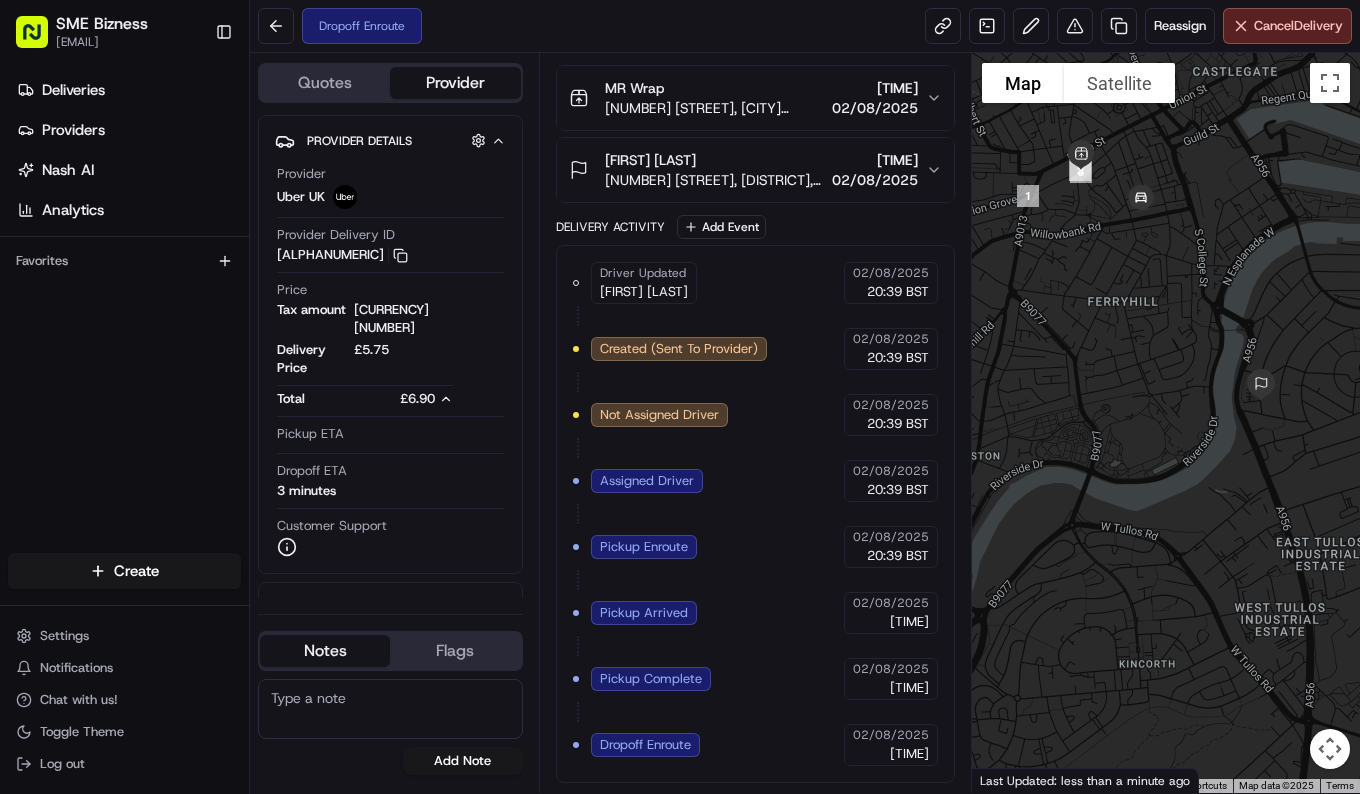 type 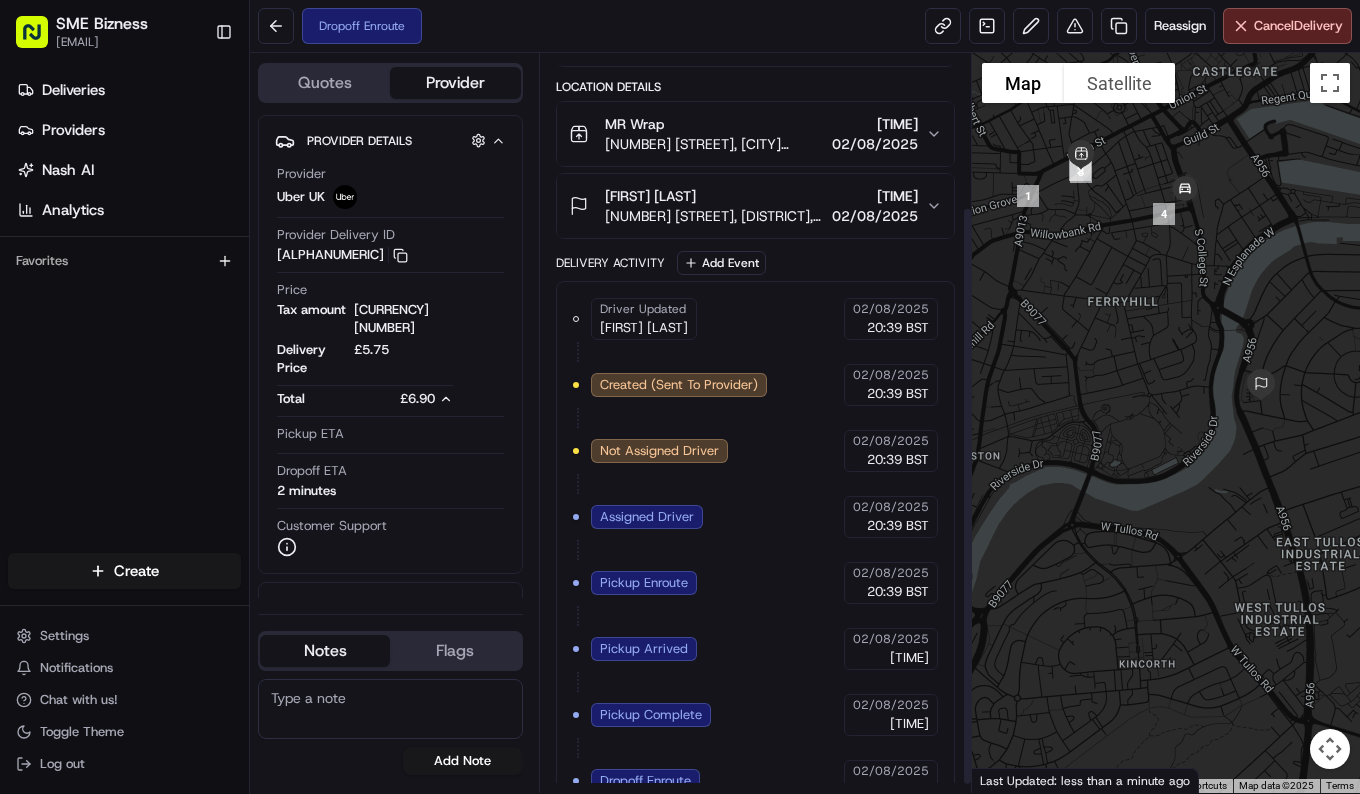 scroll, scrollTop: 206, scrollLeft: 0, axis: vertical 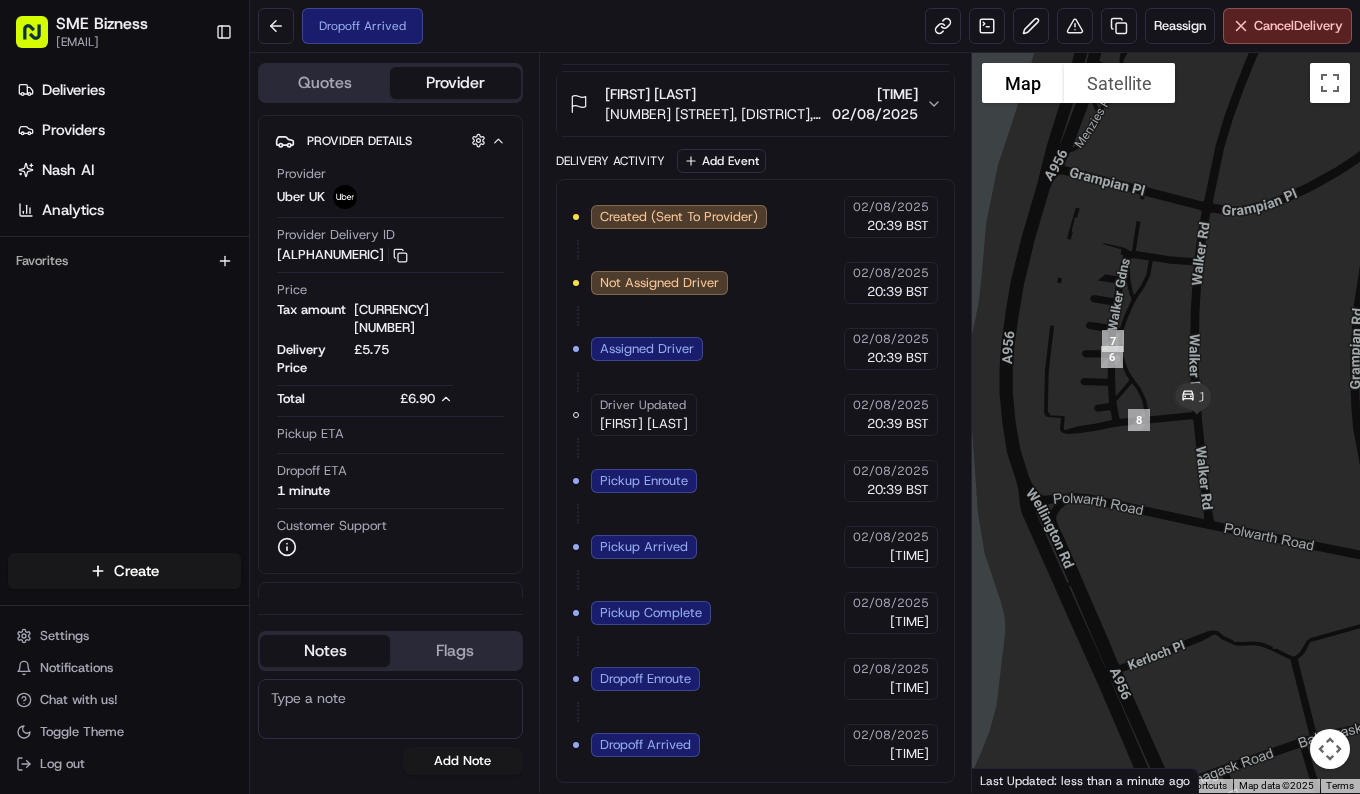 drag, startPoint x: 1257, startPoint y: 379, endPoint x: 1106, endPoint y: 563, distance: 238.02731 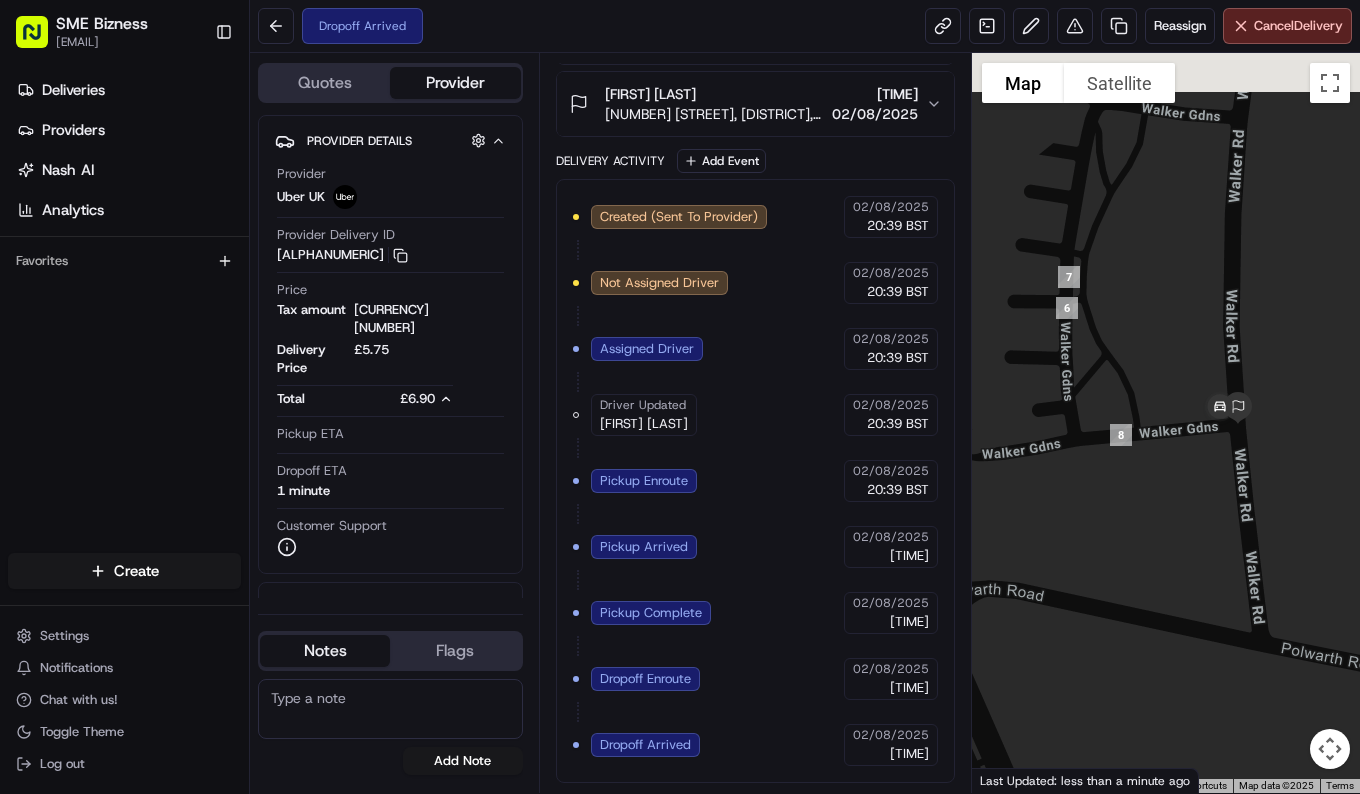 drag, startPoint x: 1160, startPoint y: 449, endPoint x: 1153, endPoint y: 528, distance: 79.30952 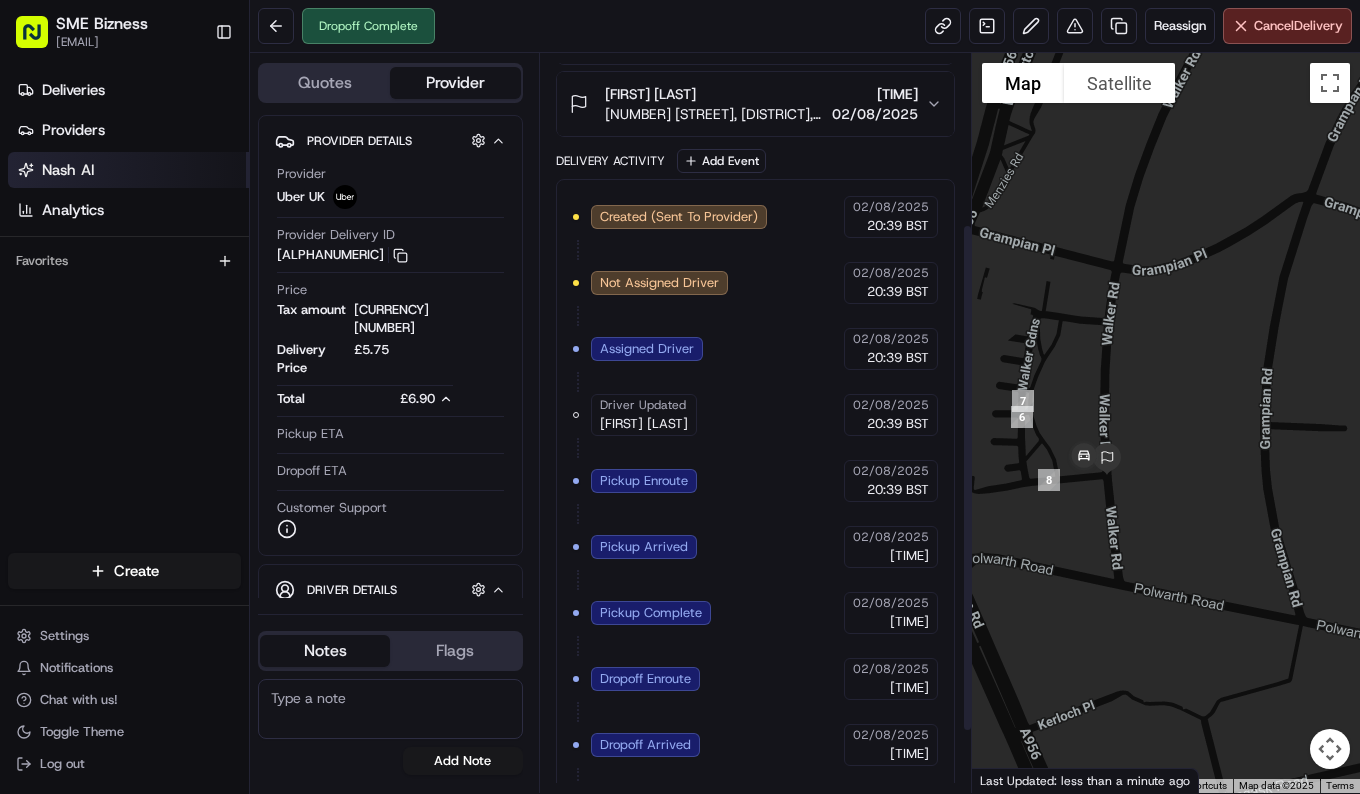 scroll, scrollTop: 238, scrollLeft: 0, axis: vertical 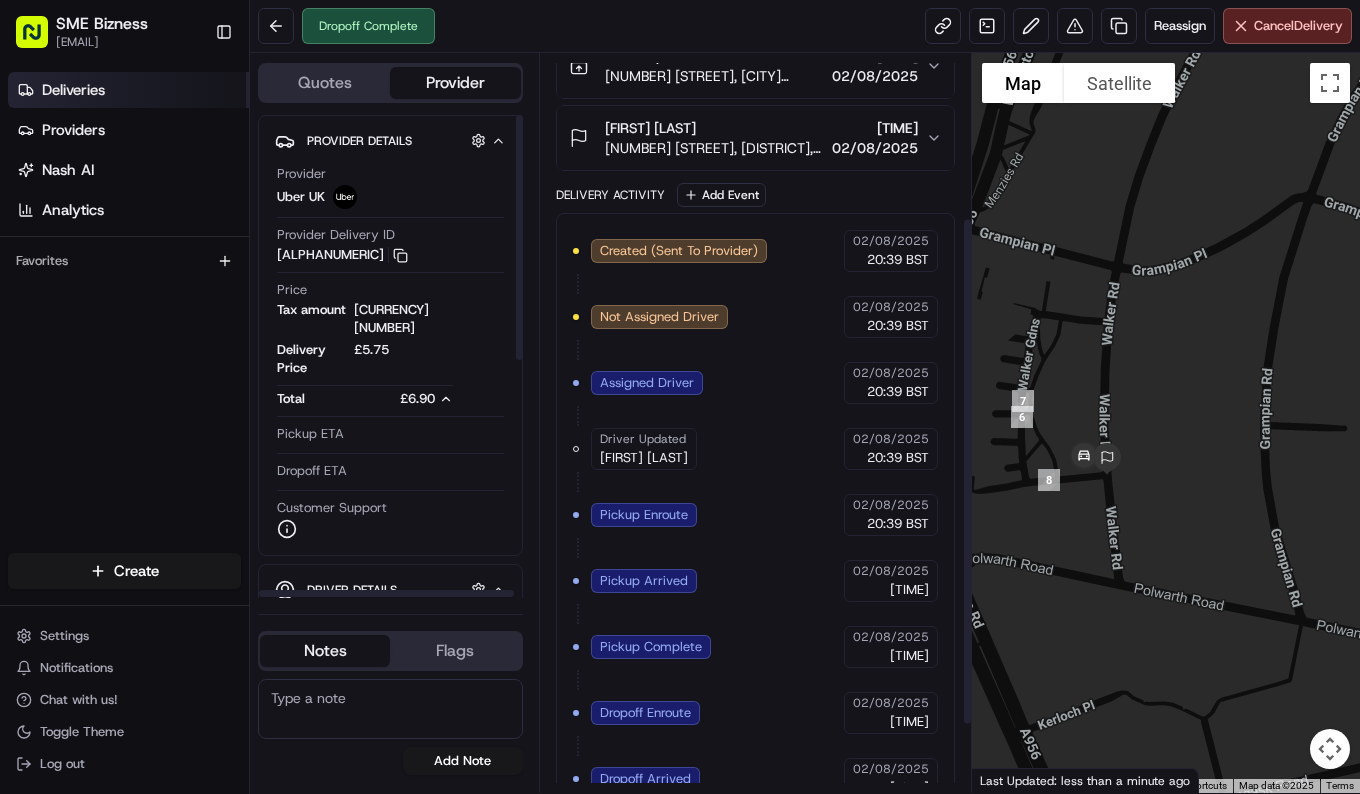 click on "Deliveries" at bounding box center [73, 90] 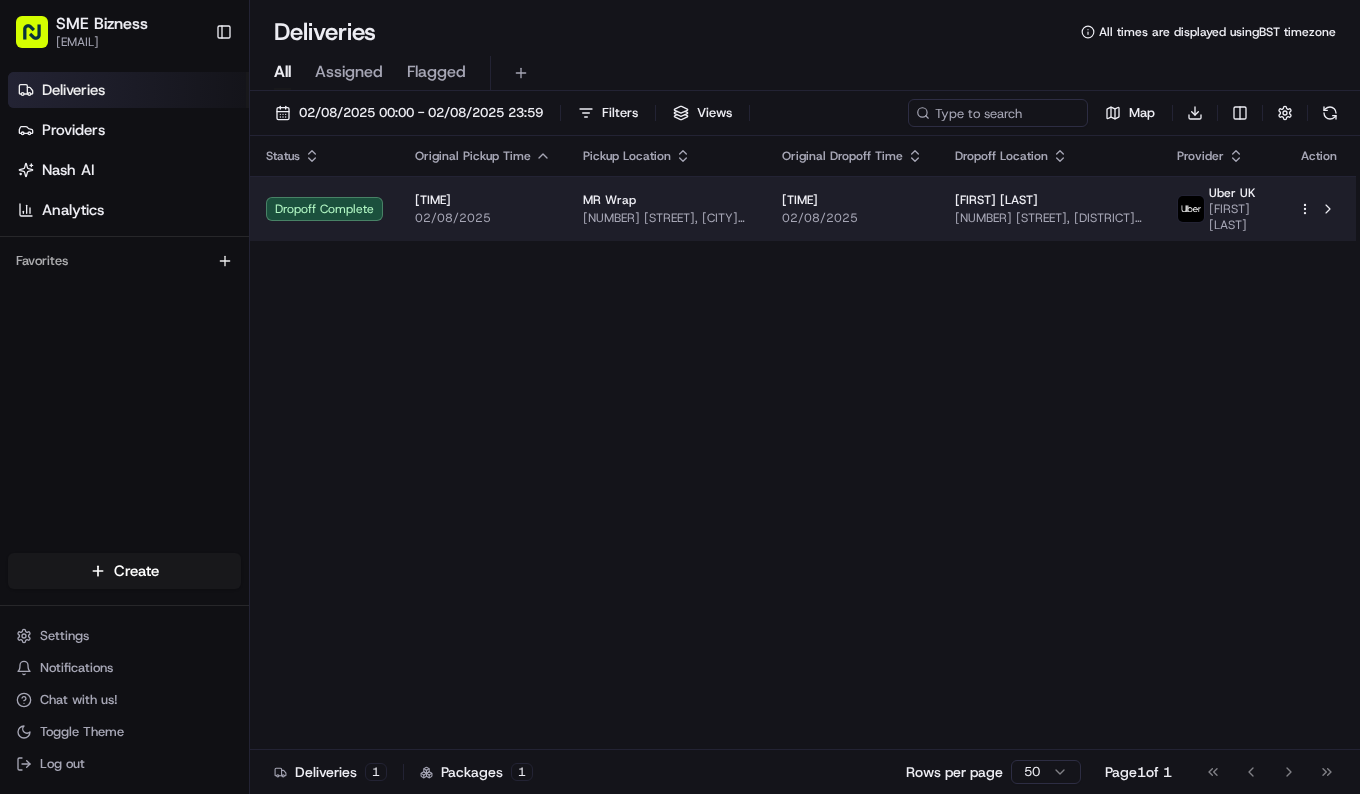 click on "02/08/2025" at bounding box center [483, 218] 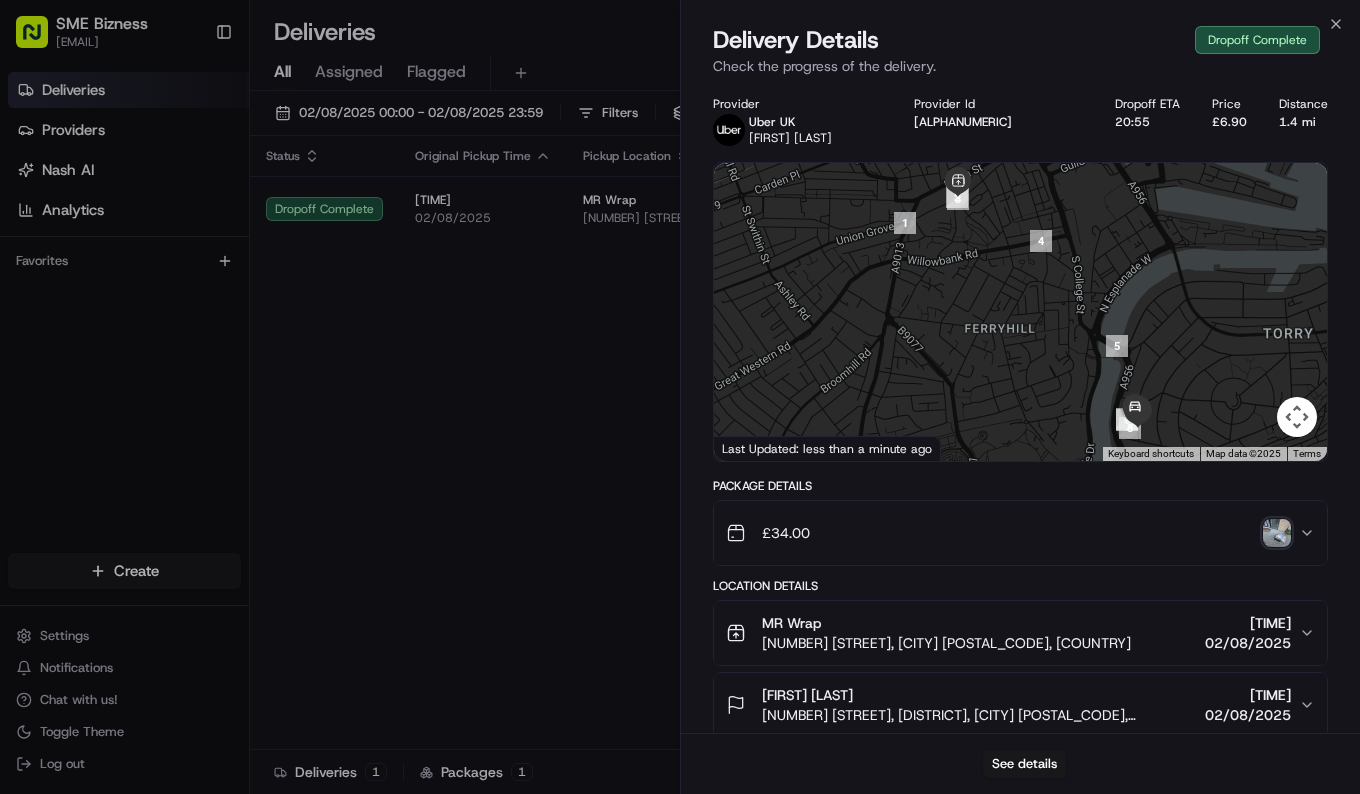 click at bounding box center [1277, 533] 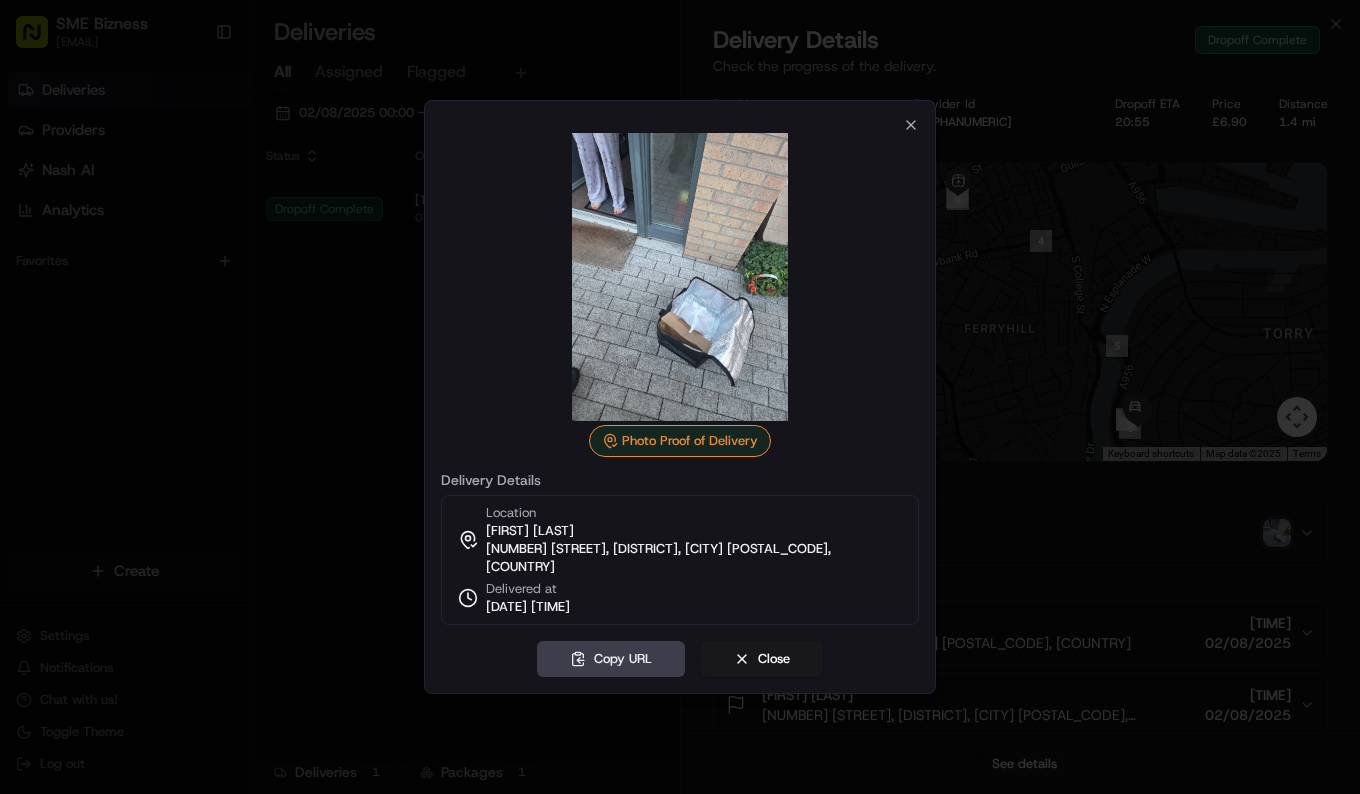 click at bounding box center (680, 277) 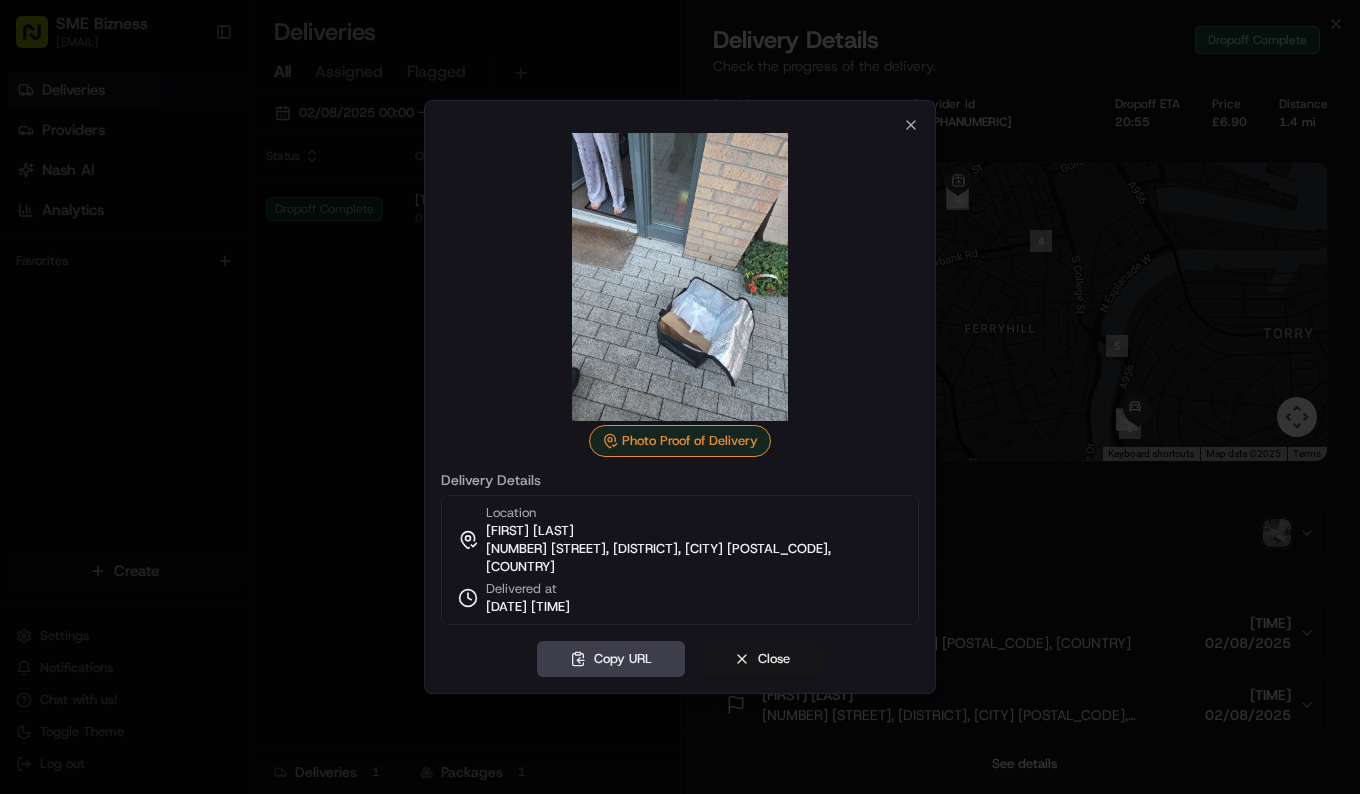 click on "Close" at bounding box center (762, 659) 